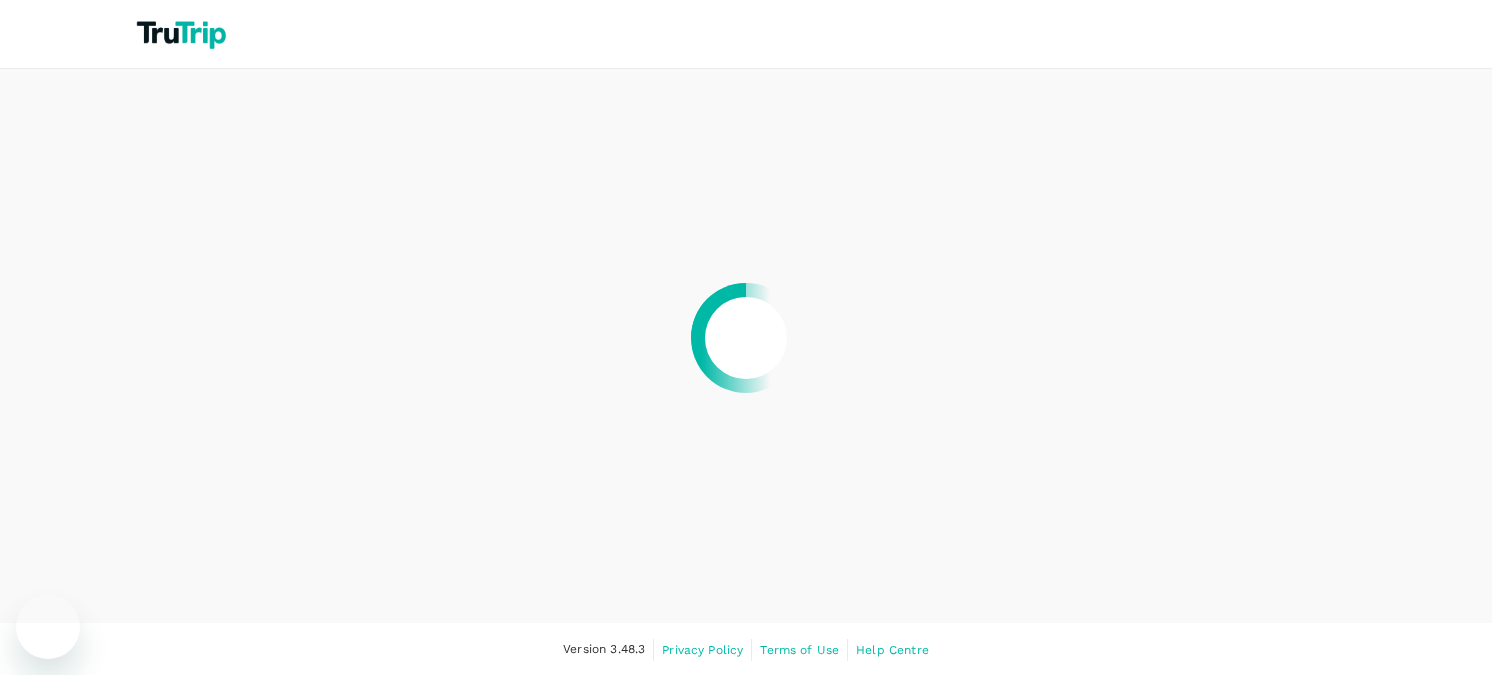 scroll, scrollTop: 0, scrollLeft: 0, axis: both 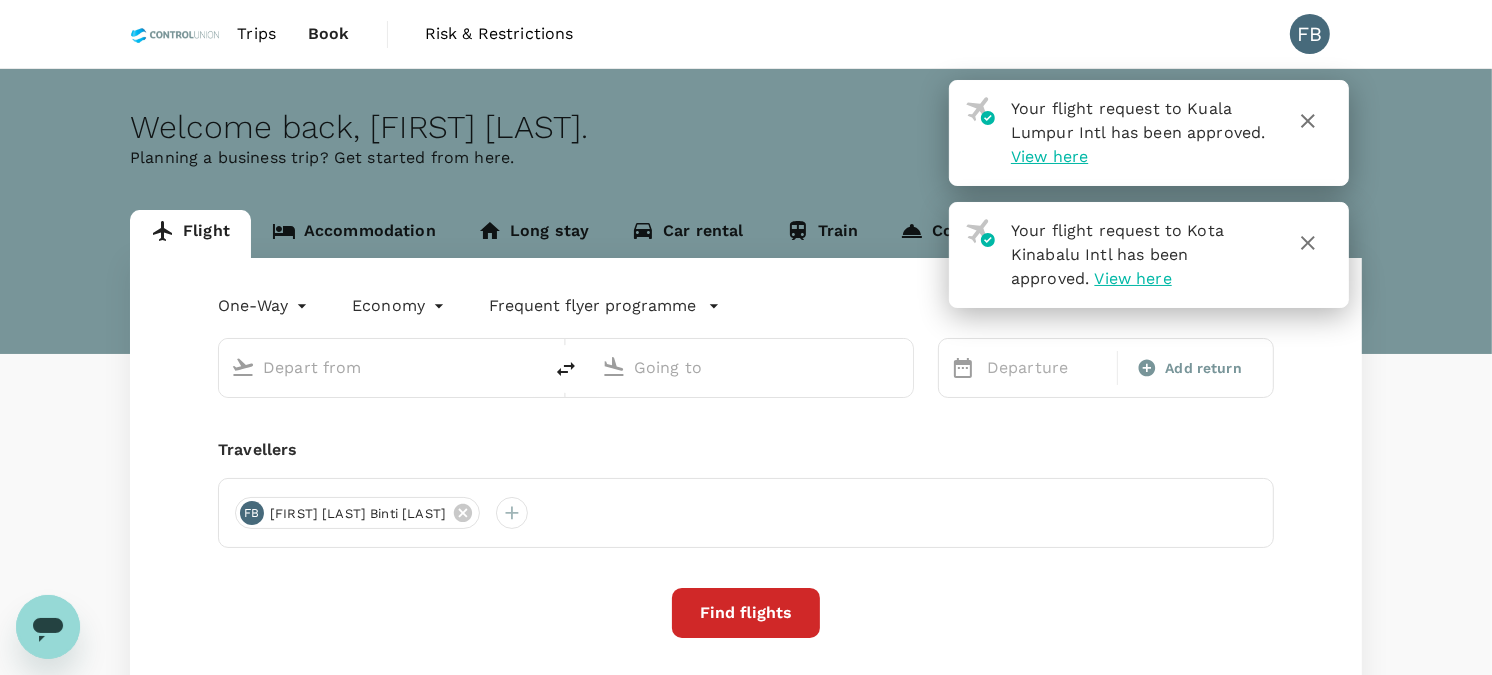 type on "roundtrip" 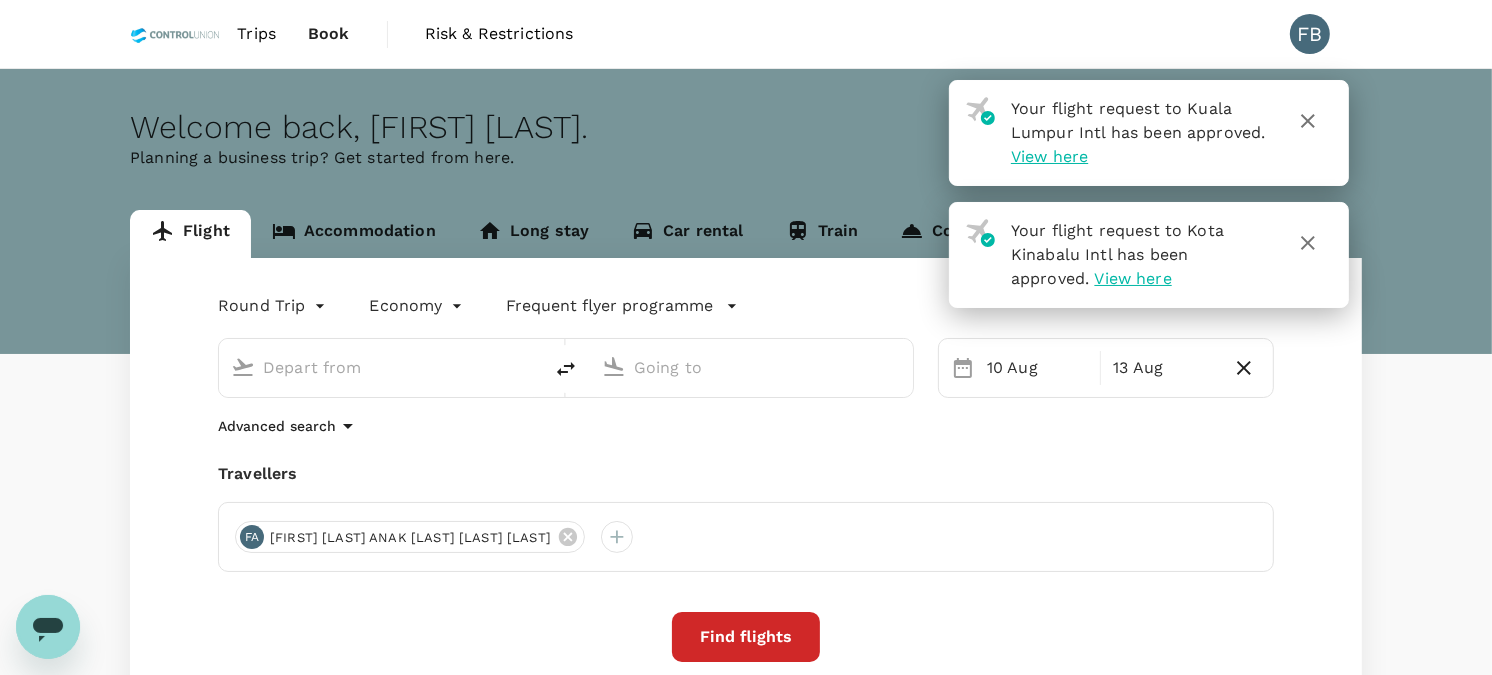 type on "Kuala Lumpur Intl (KUL)" 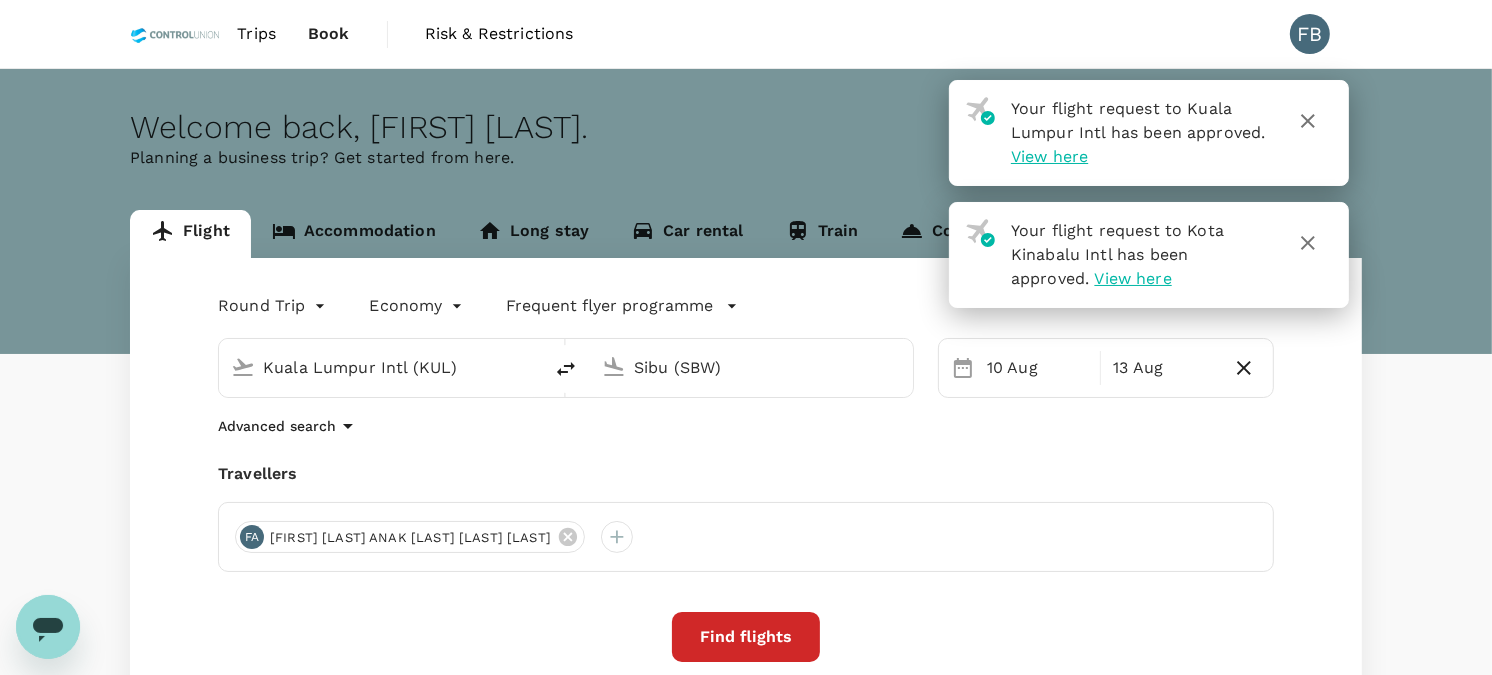 click 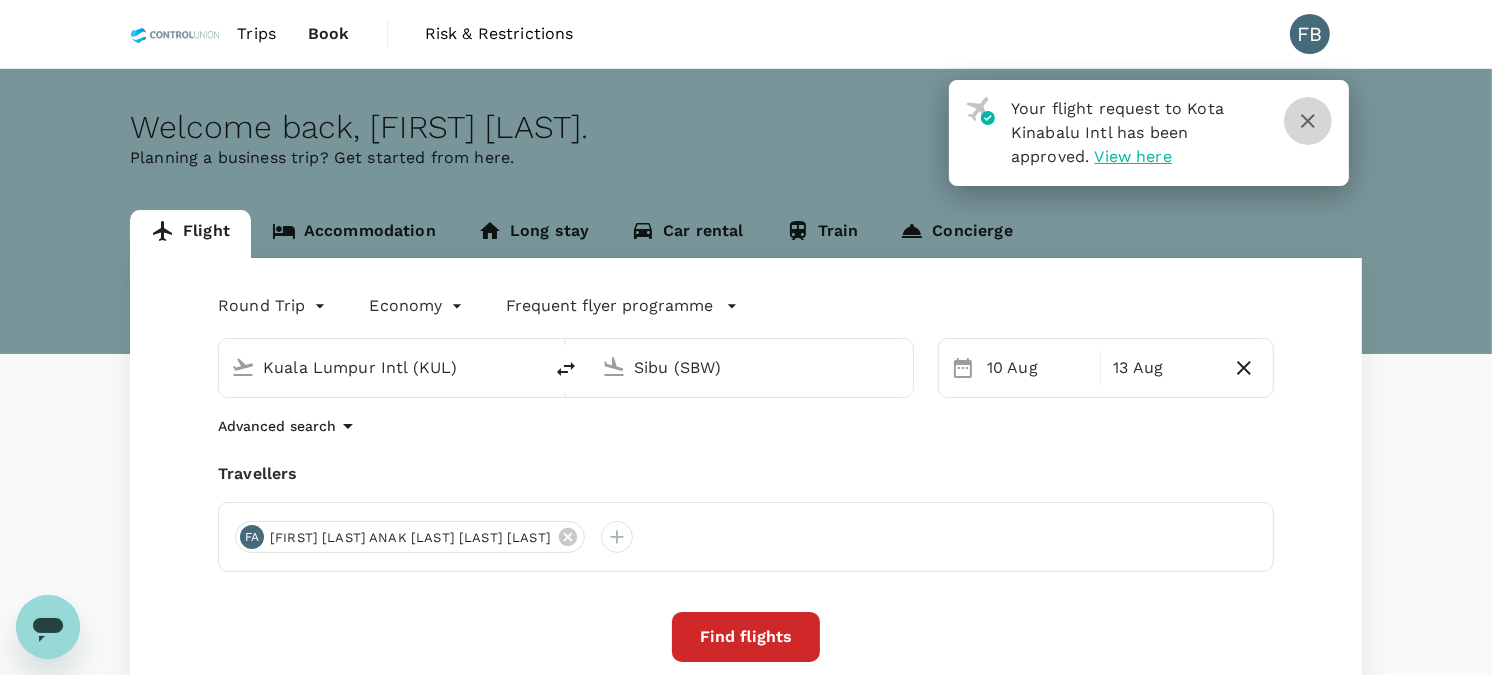 click 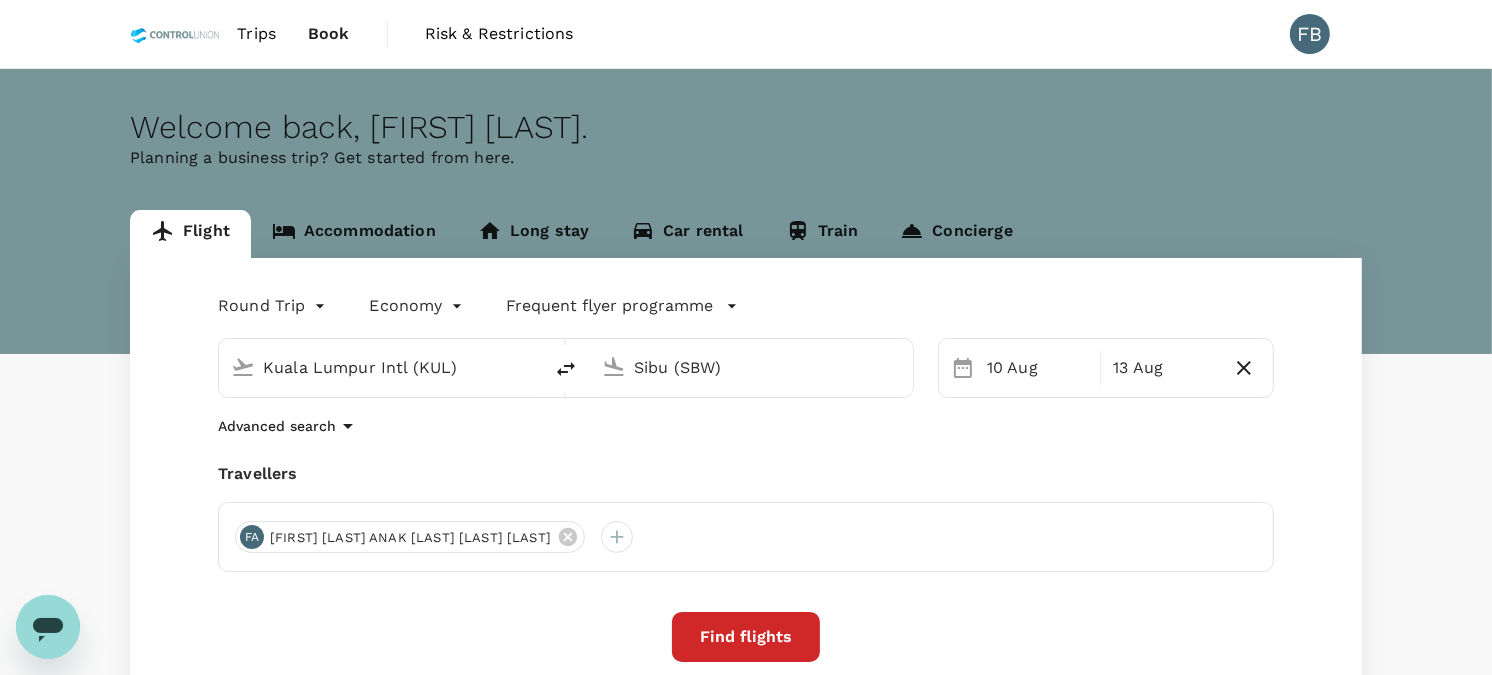 click on "Accommodation" at bounding box center [354, 234] 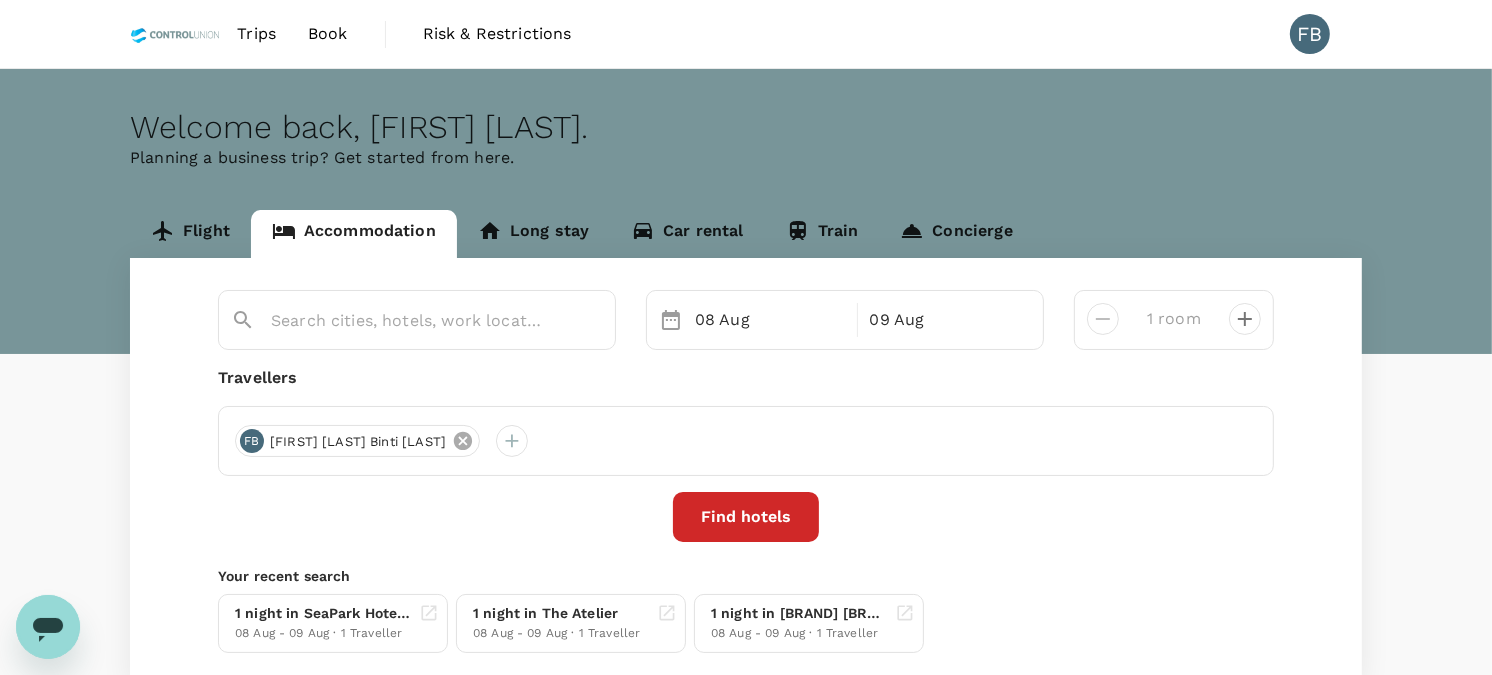 type on "Stanton Hotel" 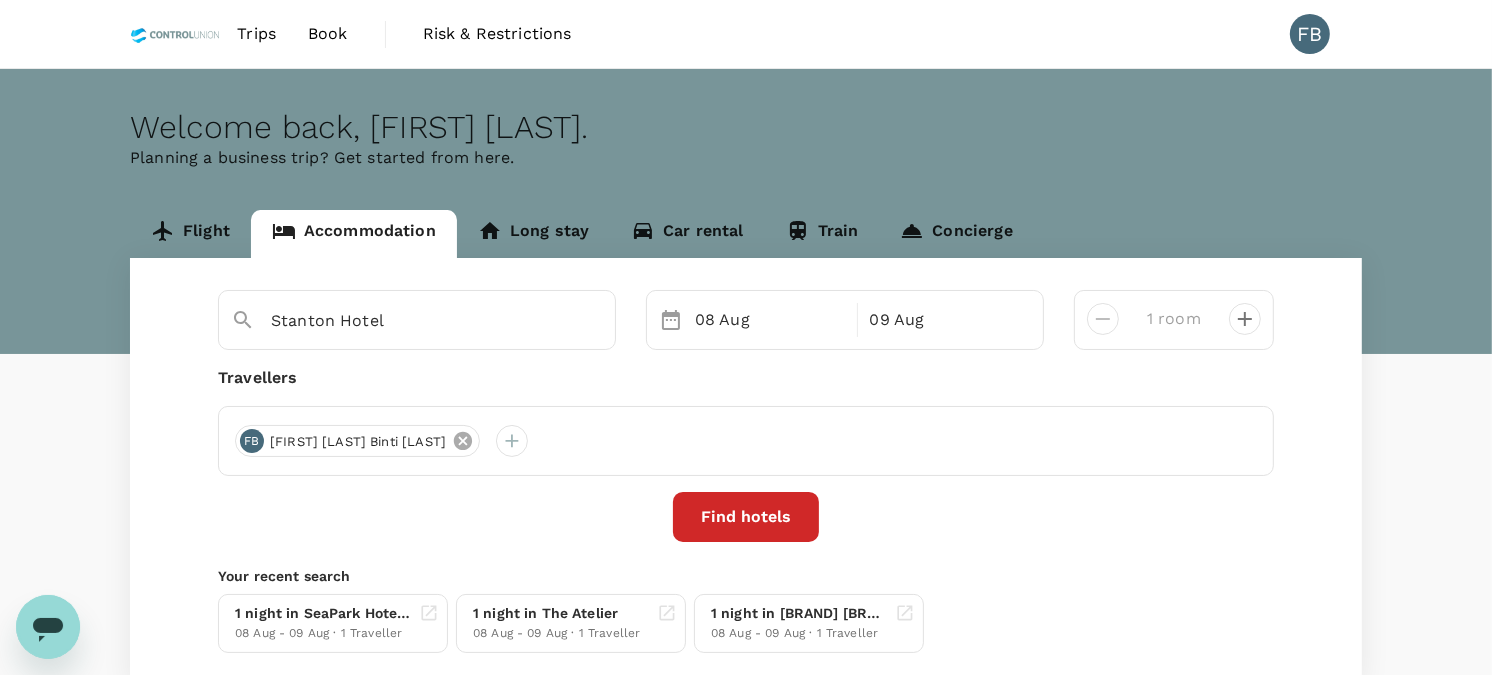 click at bounding box center [512, 441] 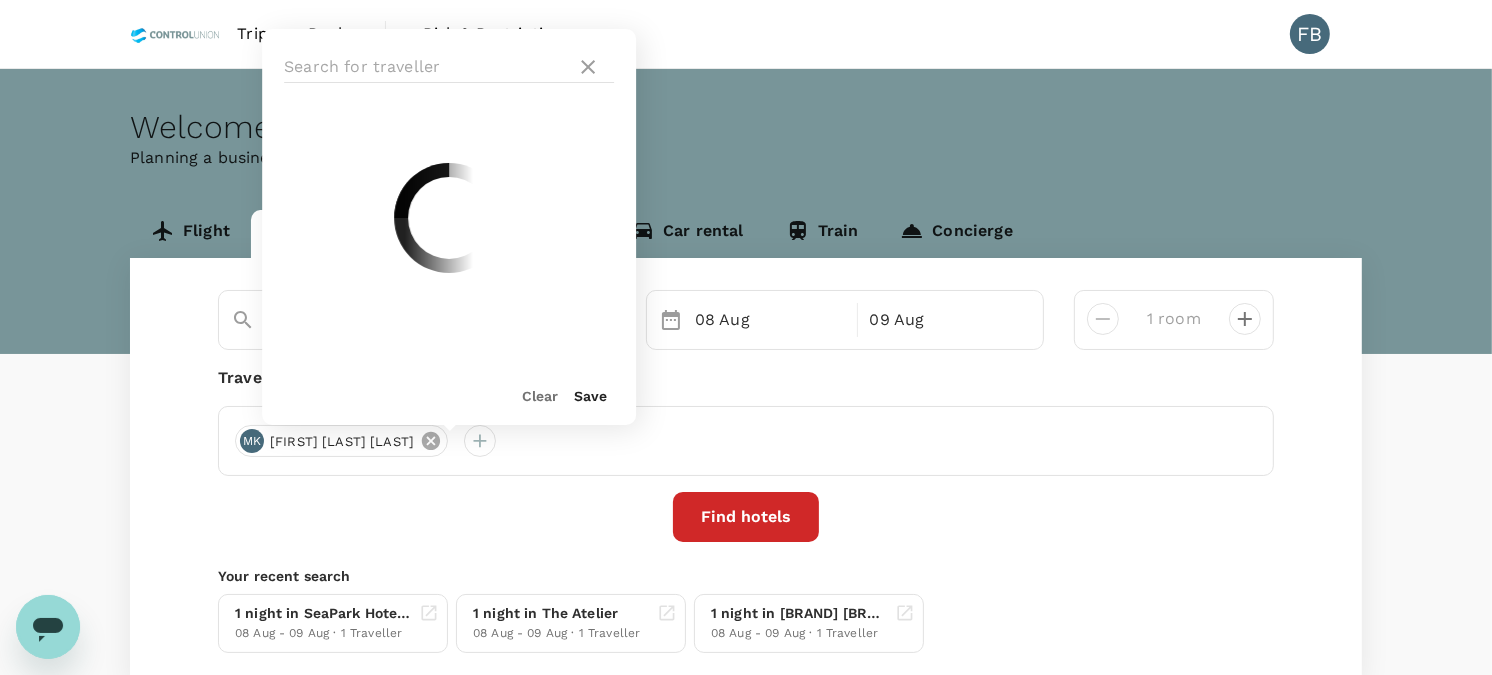 click 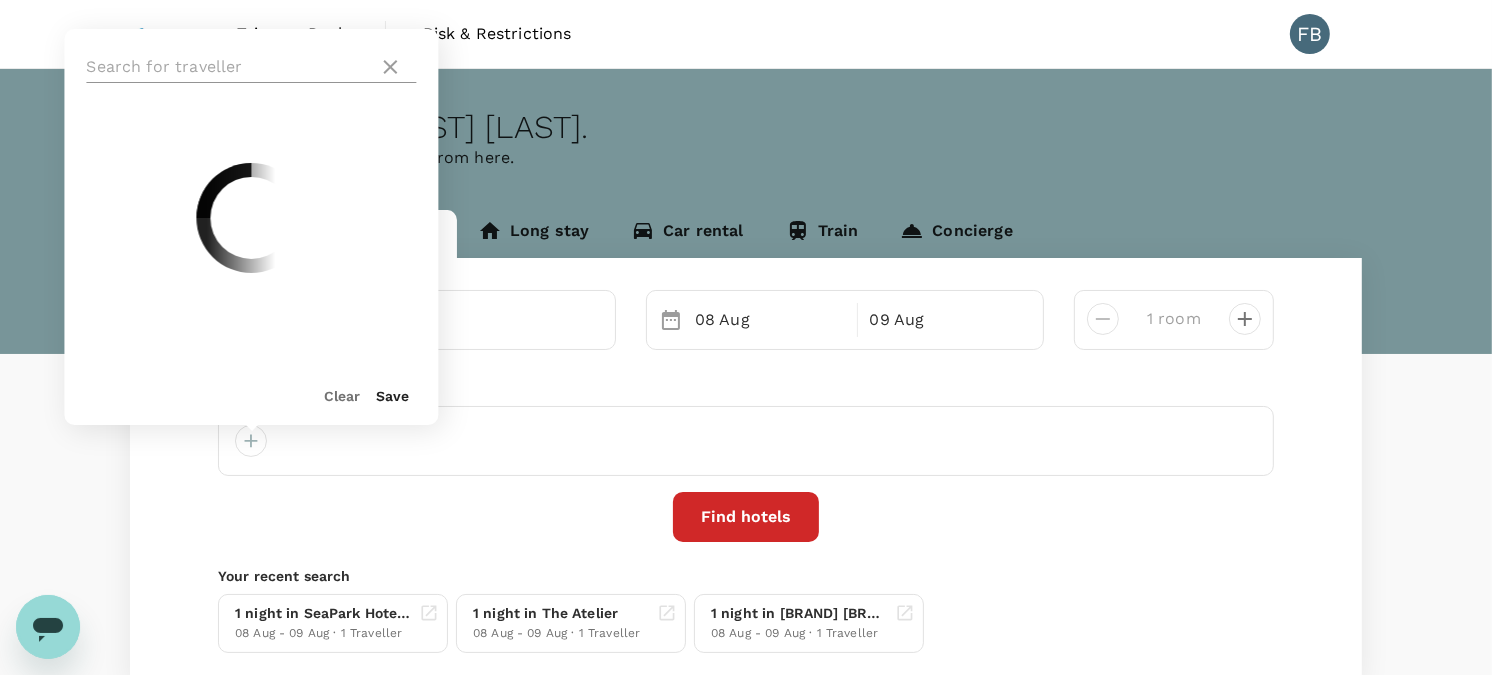 click at bounding box center [228, 67] 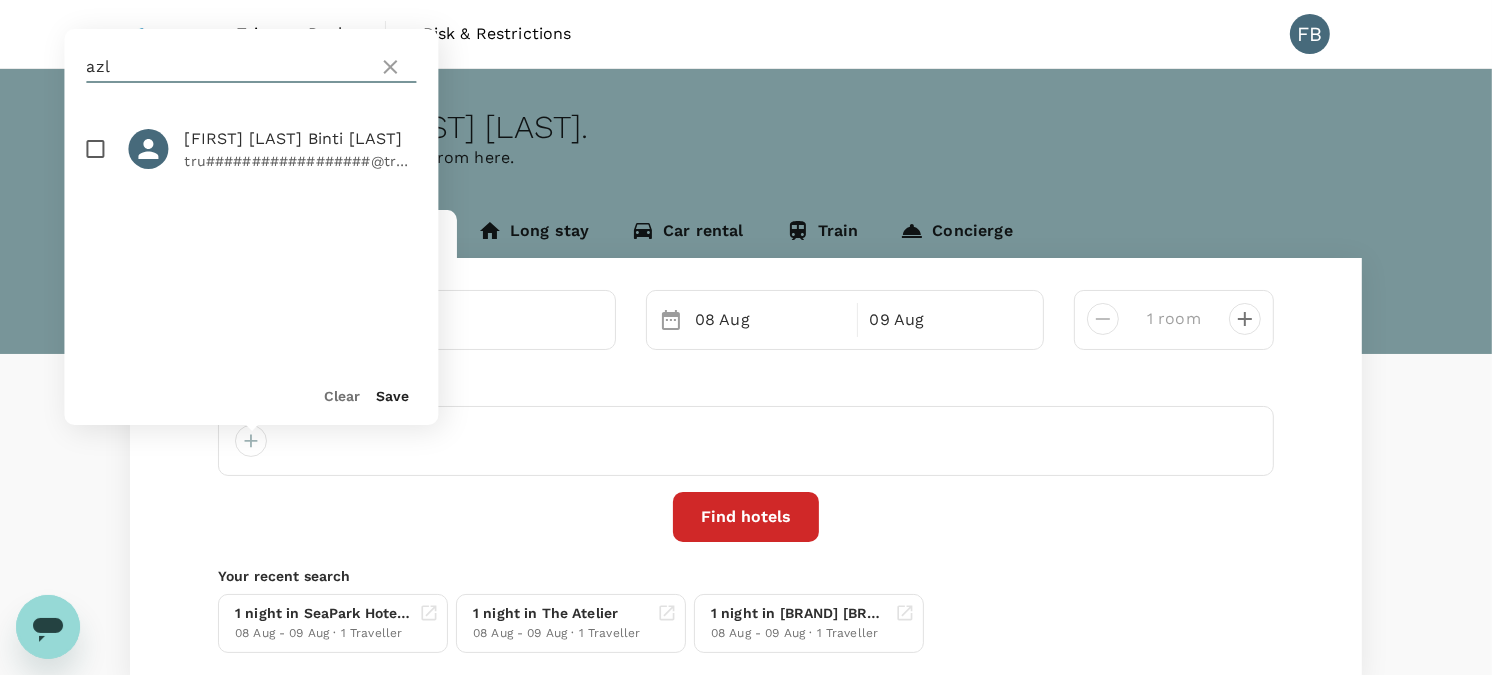 type on "azl" 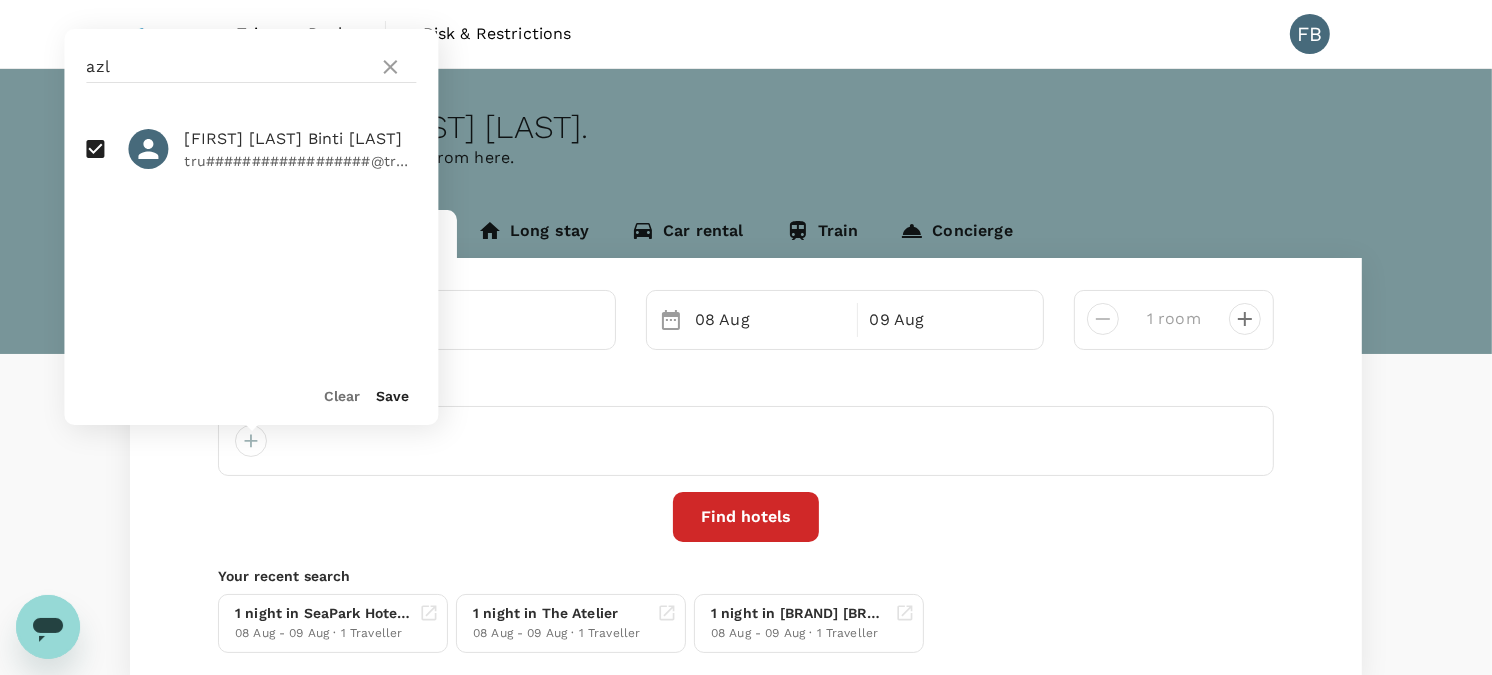 click on "Save" at bounding box center (392, 396) 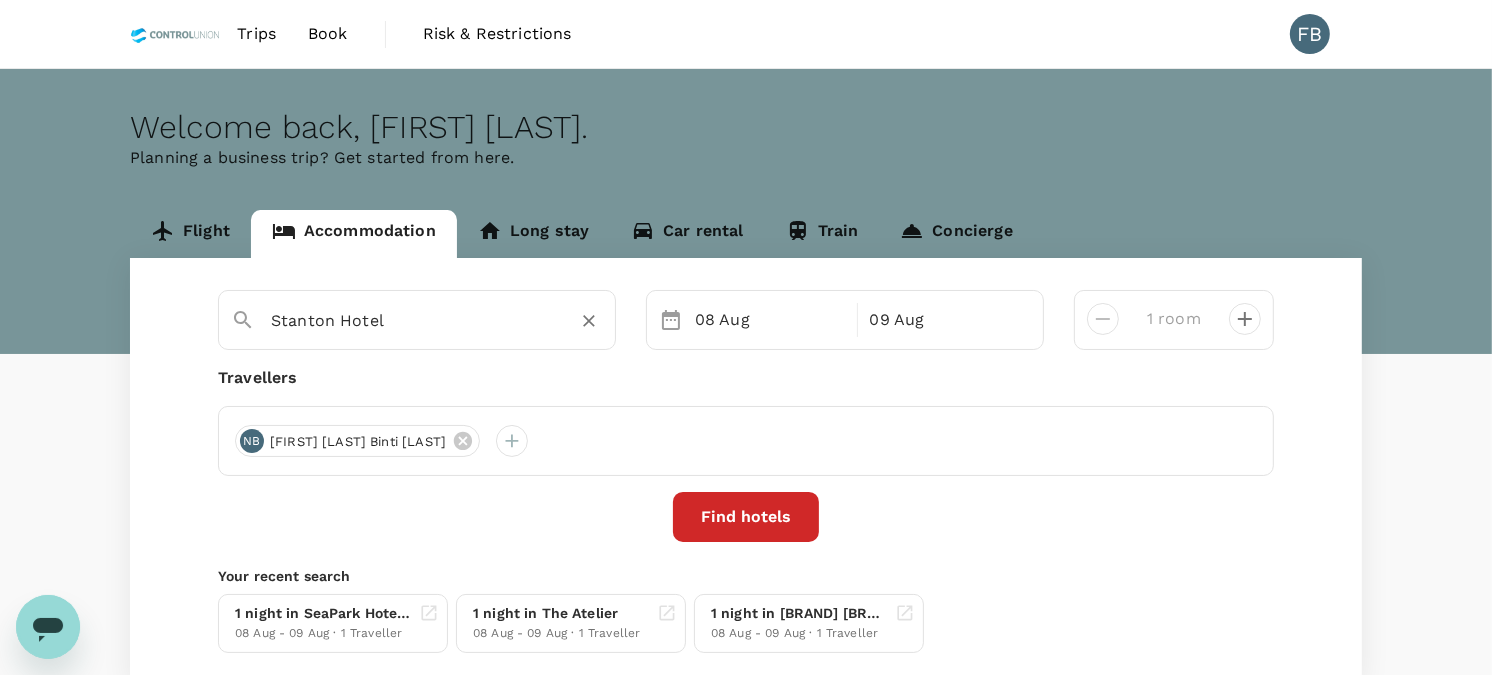 click on "Stanton Hotel" at bounding box center (409, 320) 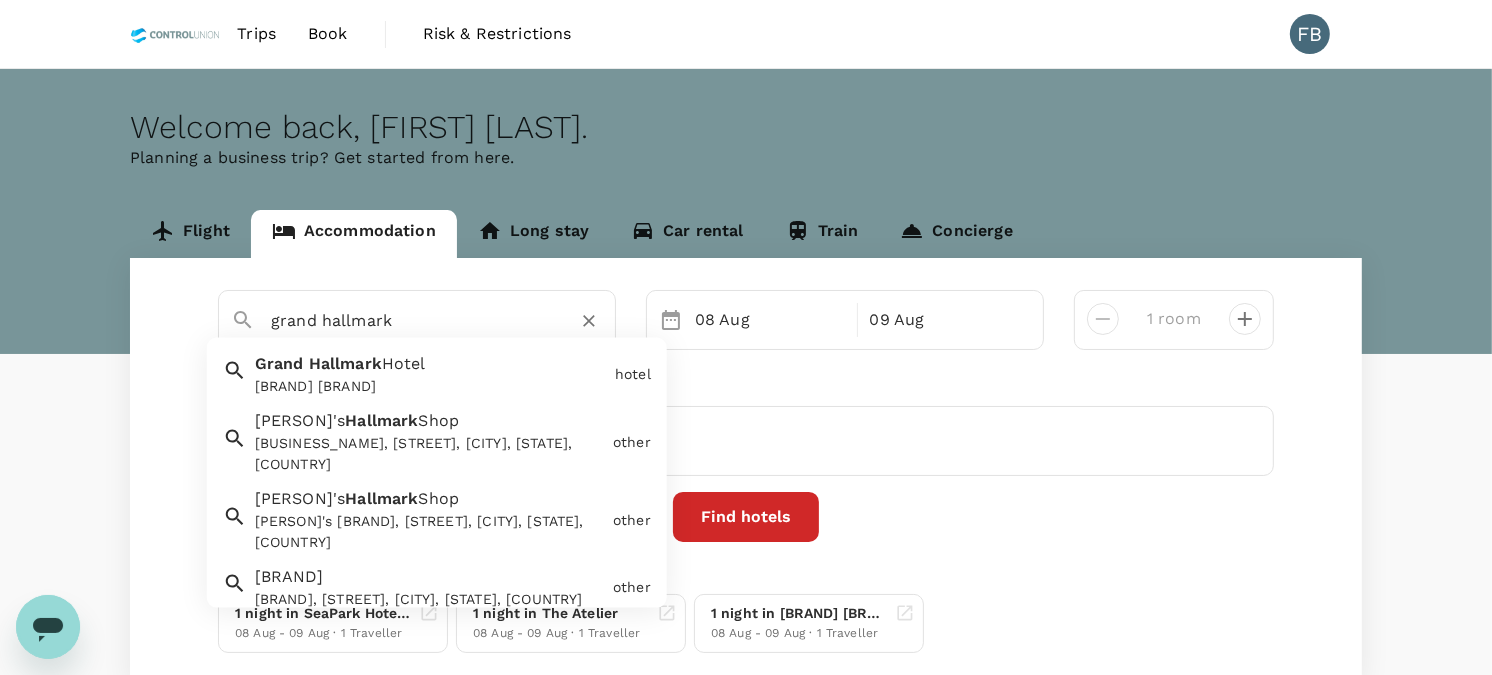 click on "[BRAND] [BRAND]" at bounding box center (431, 386) 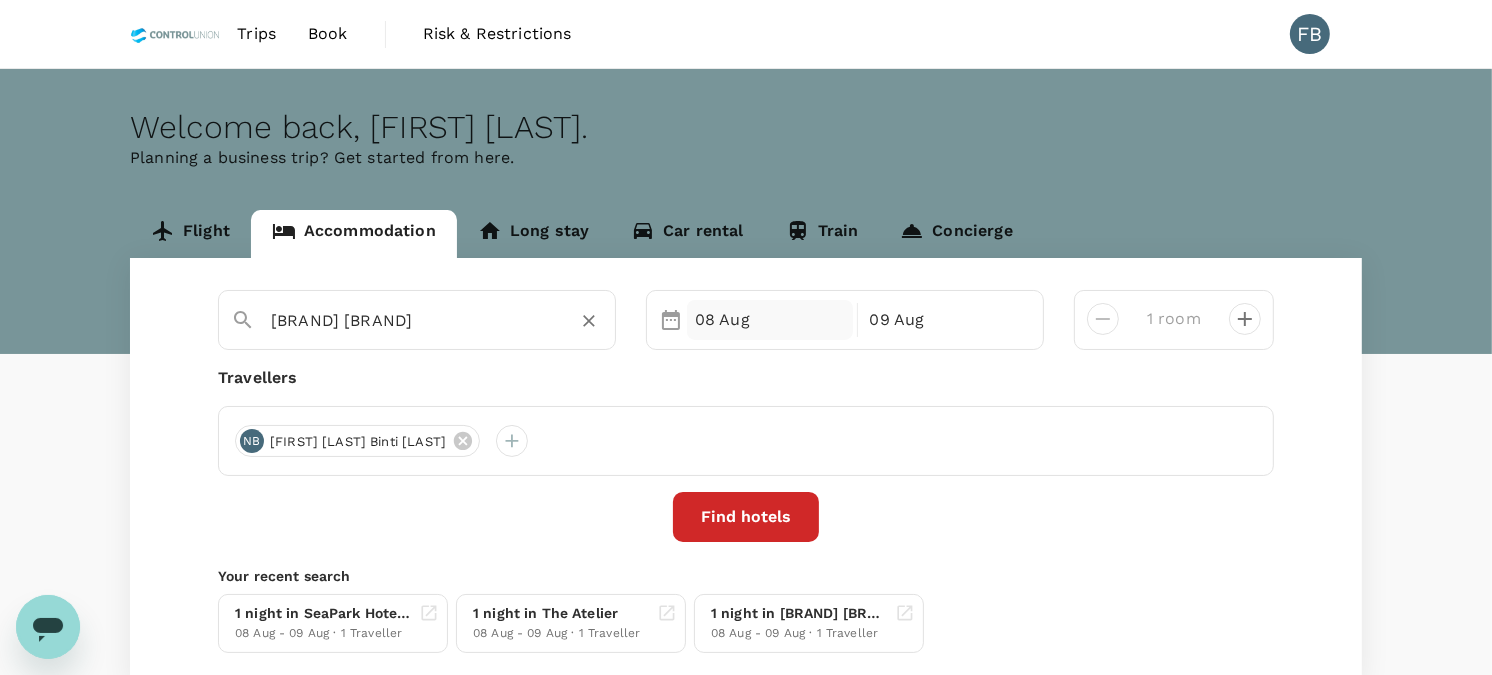 type on "[BRAND] [BRAND]" 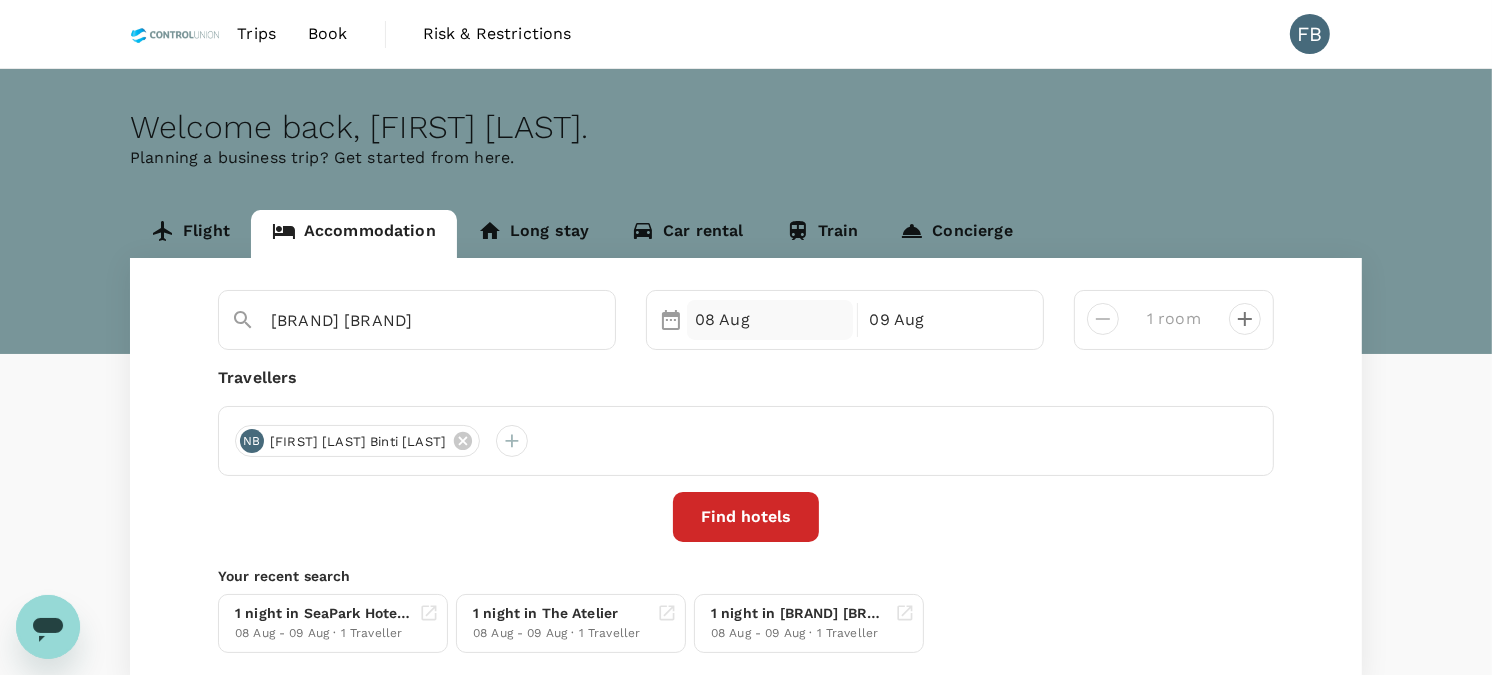 click on "08 Aug" at bounding box center [770, 320] 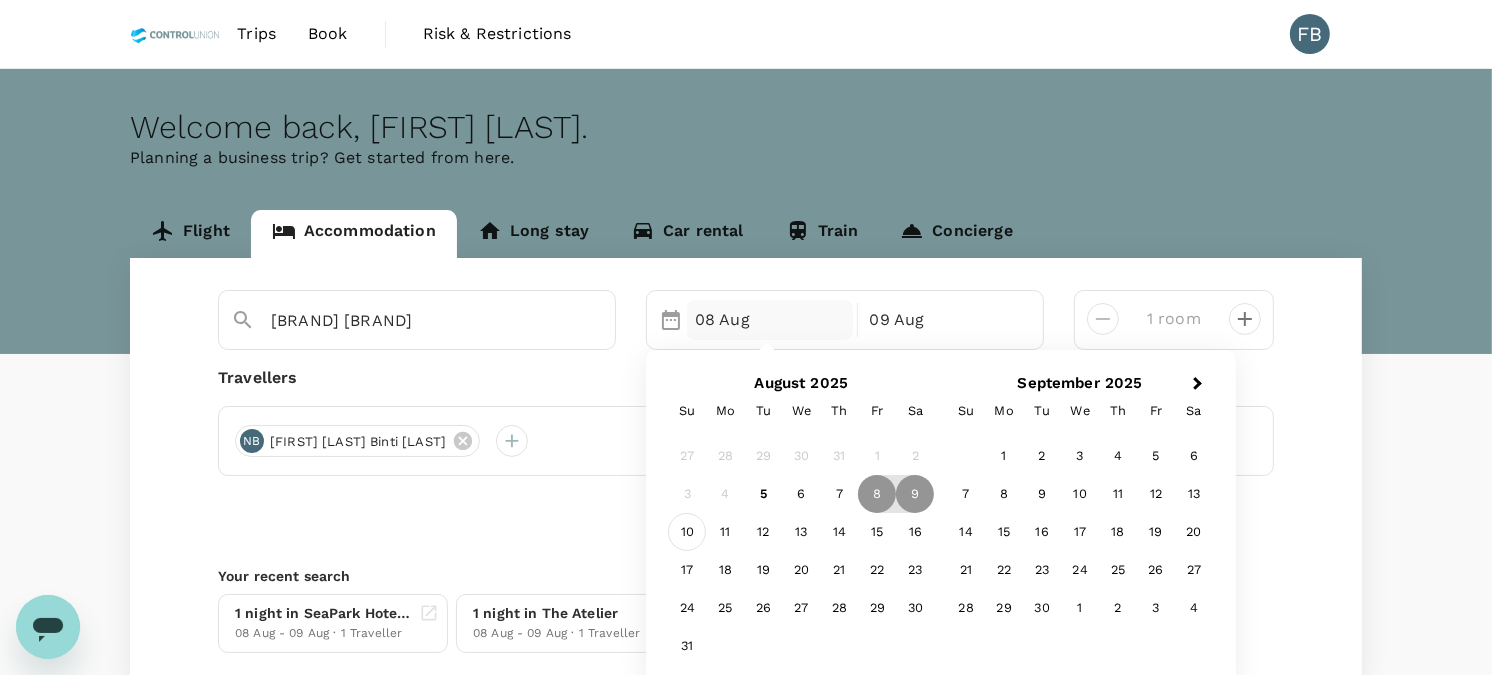 click on "10" at bounding box center (687, 532) 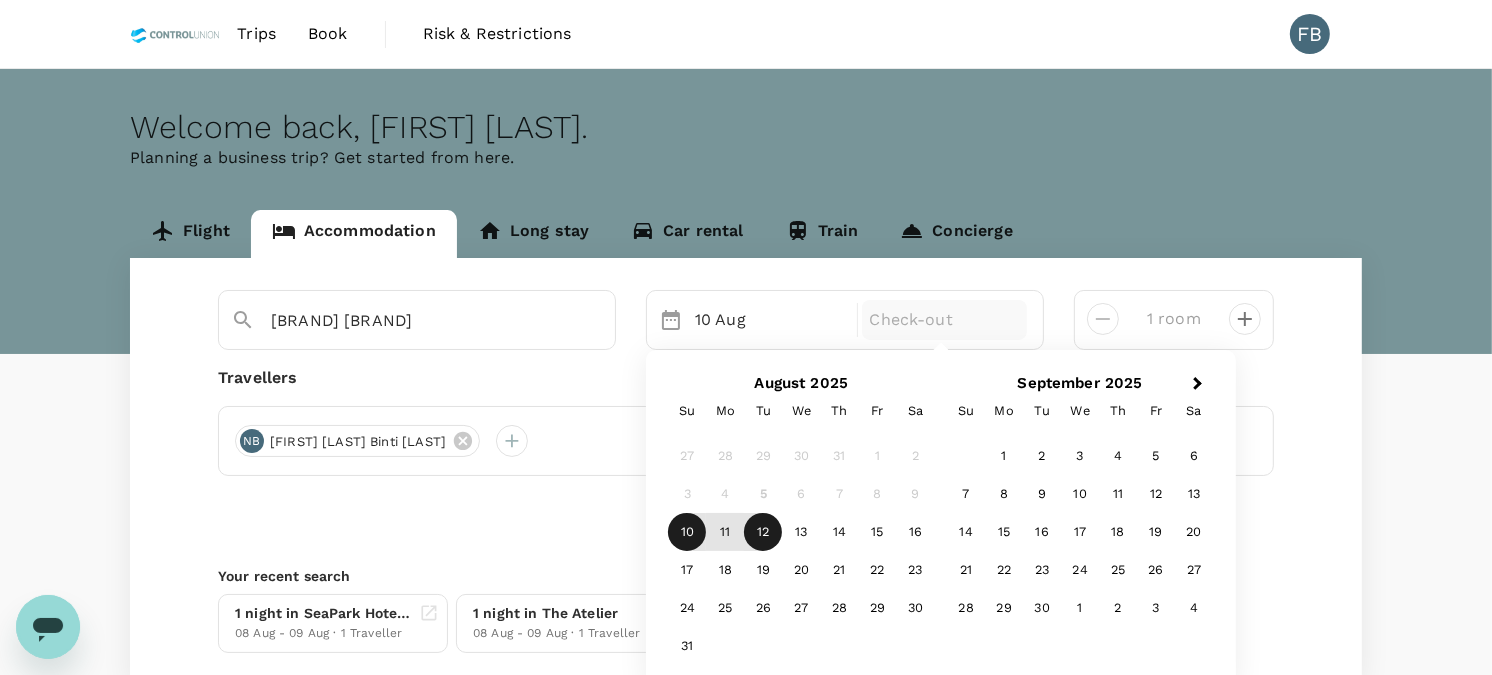 click on "12" at bounding box center (763, 532) 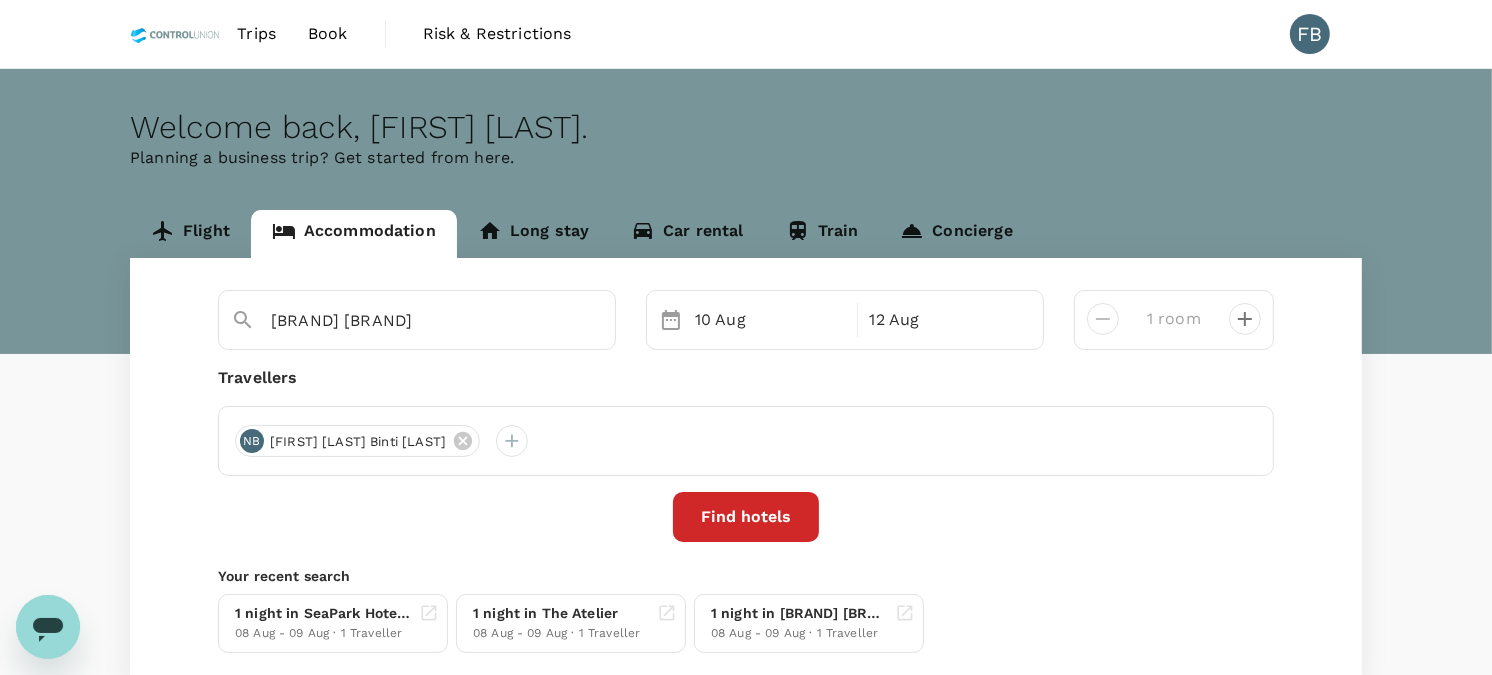 click on "Find hotels" at bounding box center [746, 517] 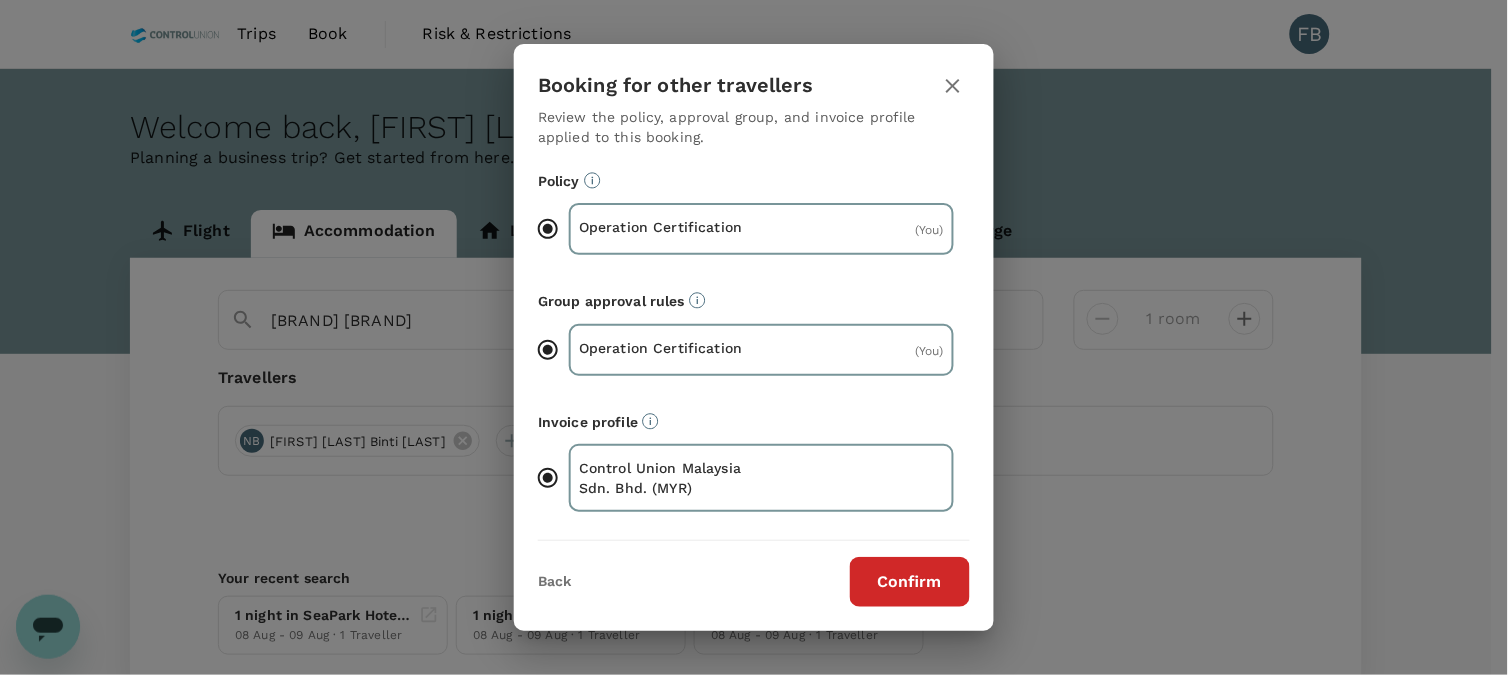 click on "Confirm" at bounding box center [910, 582] 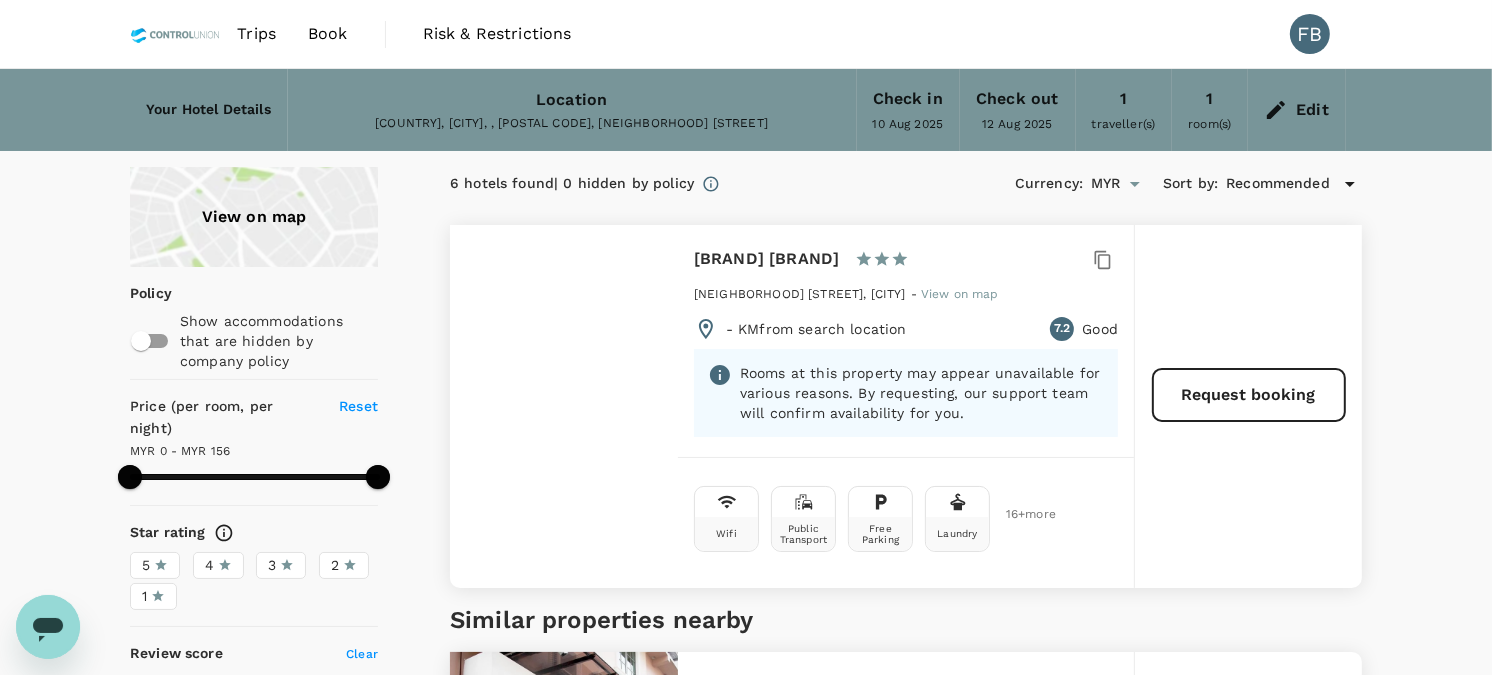 type on "156" 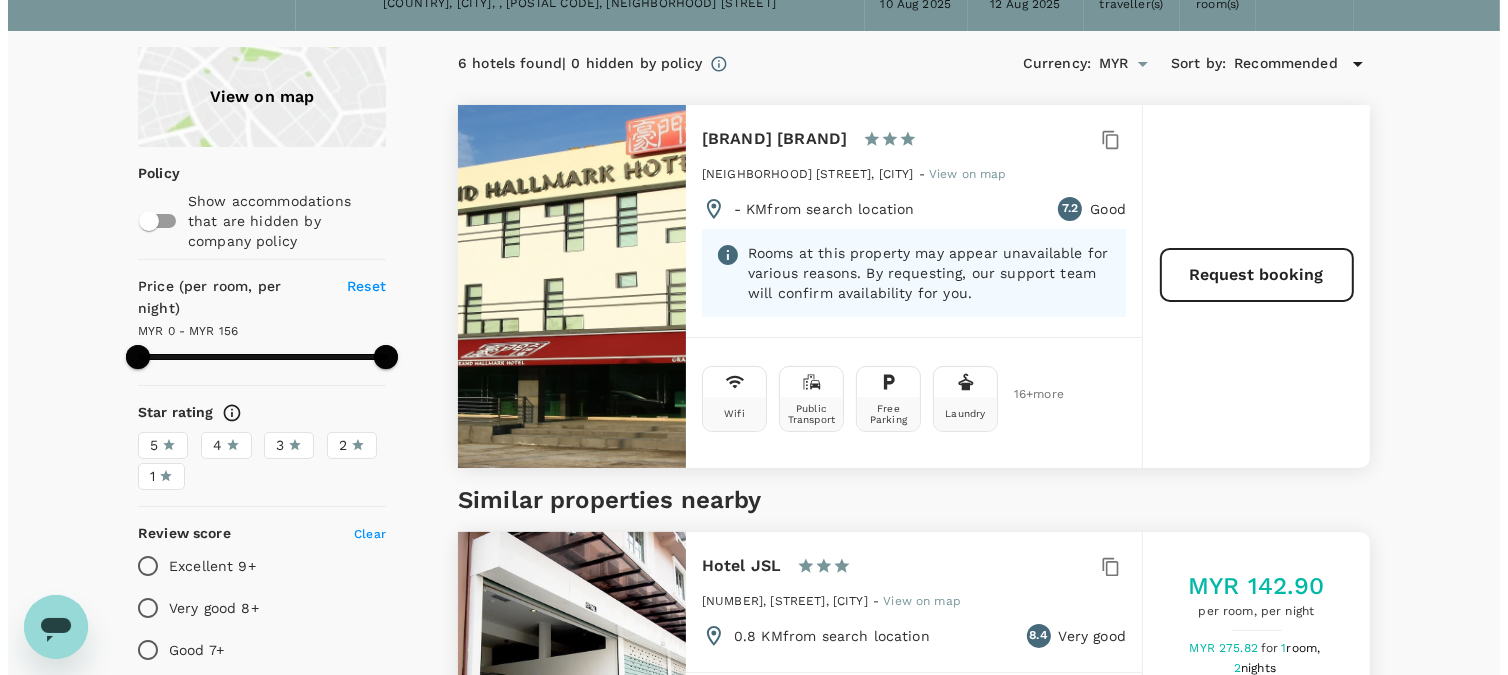 scroll, scrollTop: 111, scrollLeft: 0, axis: vertical 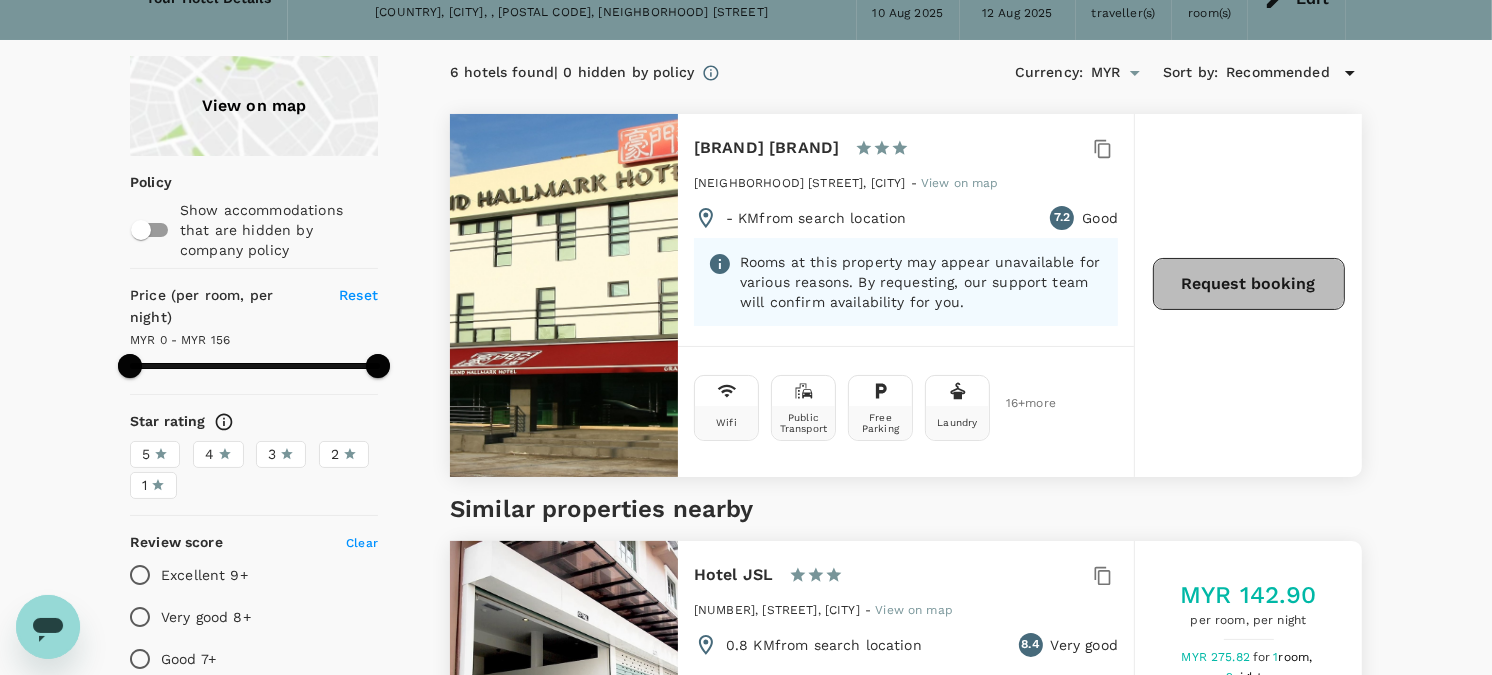 click on "Request booking" at bounding box center (1249, 284) 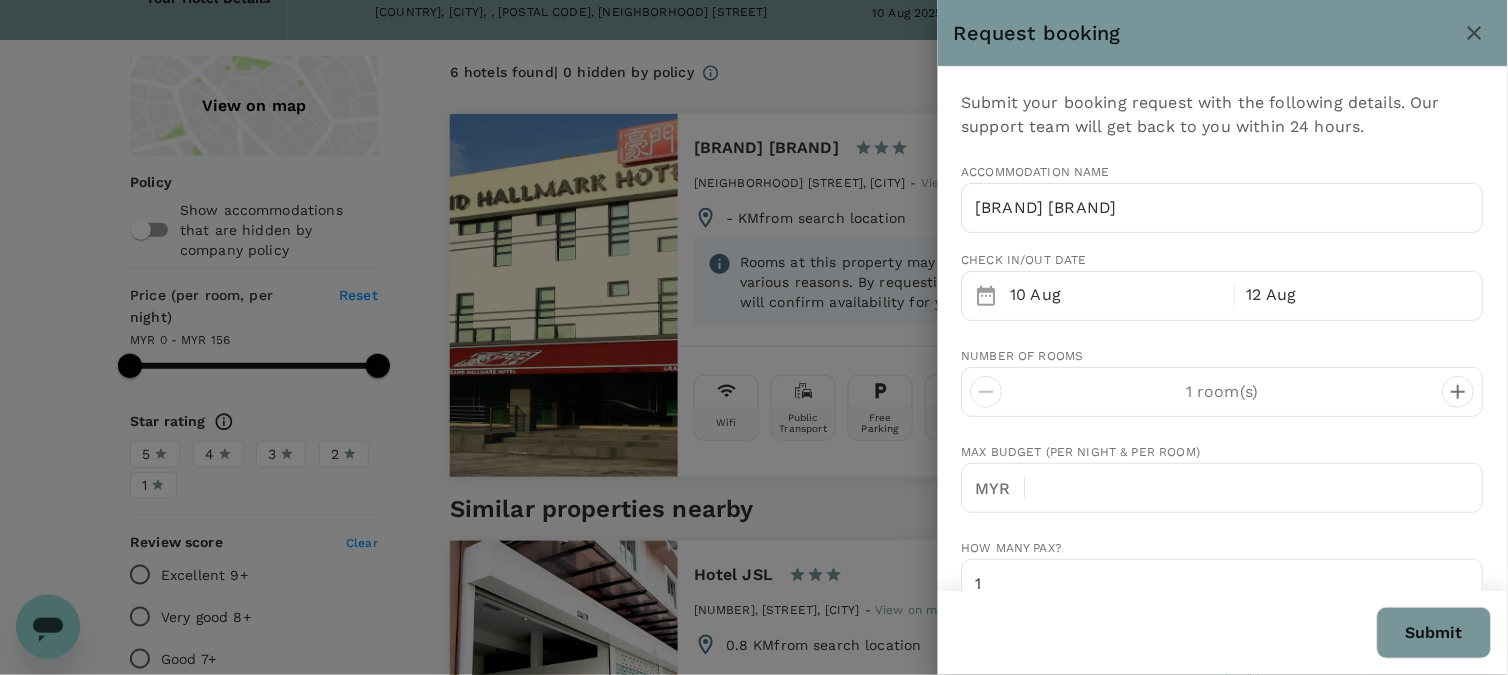 type on "[EMAIL]" 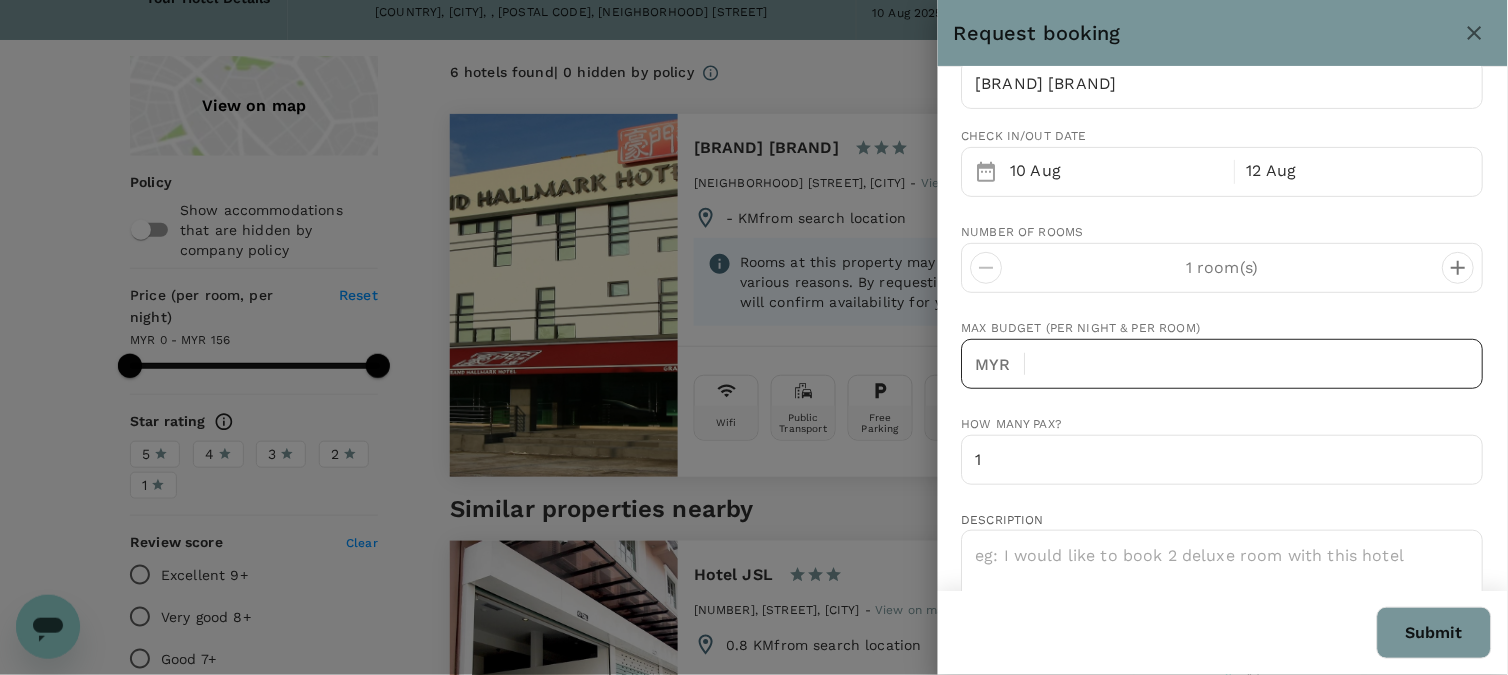 scroll, scrollTop: 111, scrollLeft: 0, axis: vertical 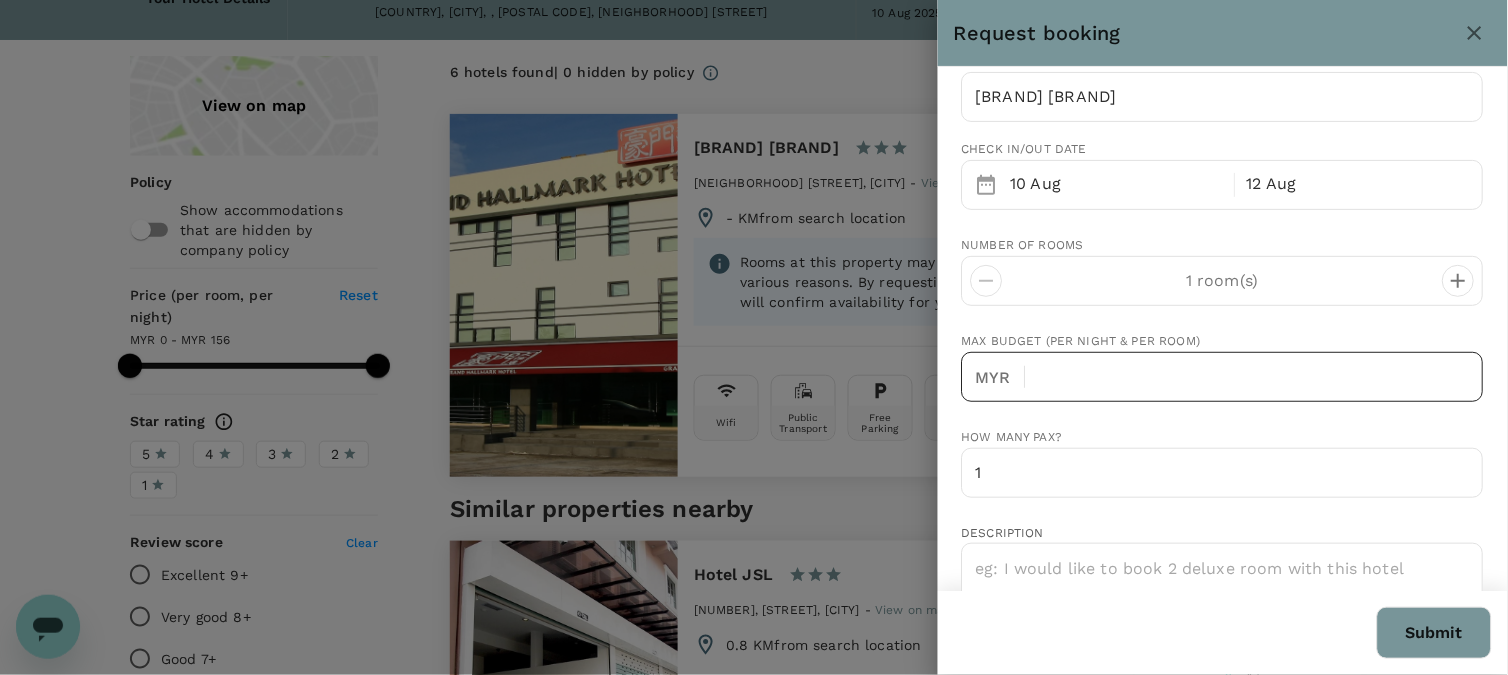 click at bounding box center (1263, 377) 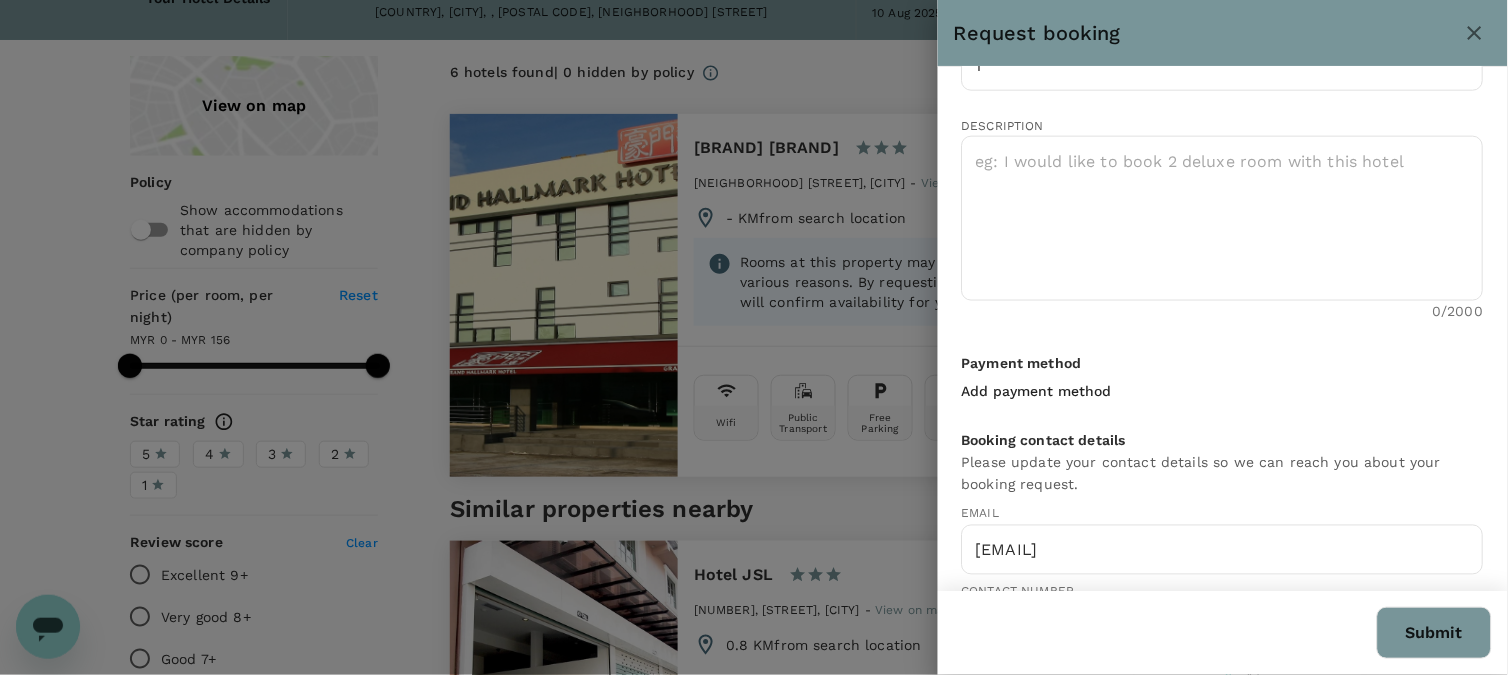 scroll, scrollTop: 555, scrollLeft: 0, axis: vertical 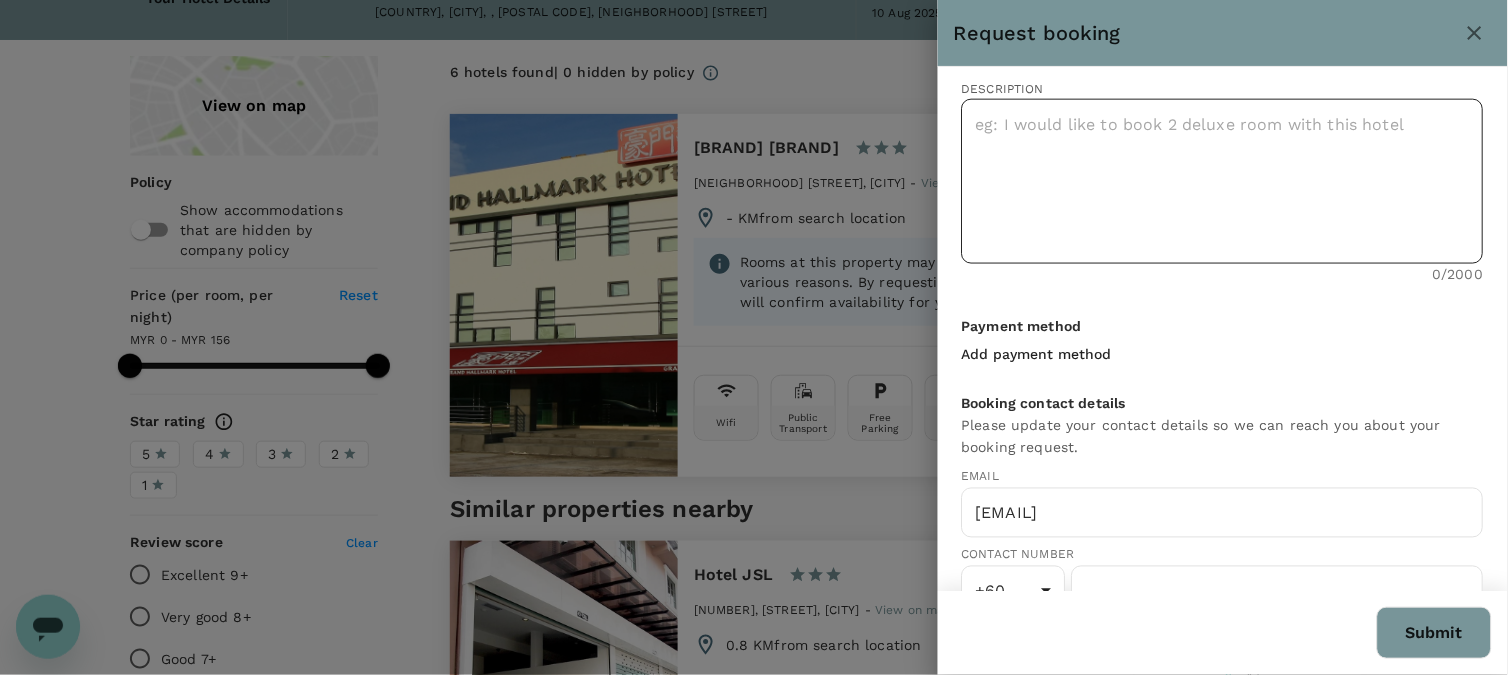 type on "250" 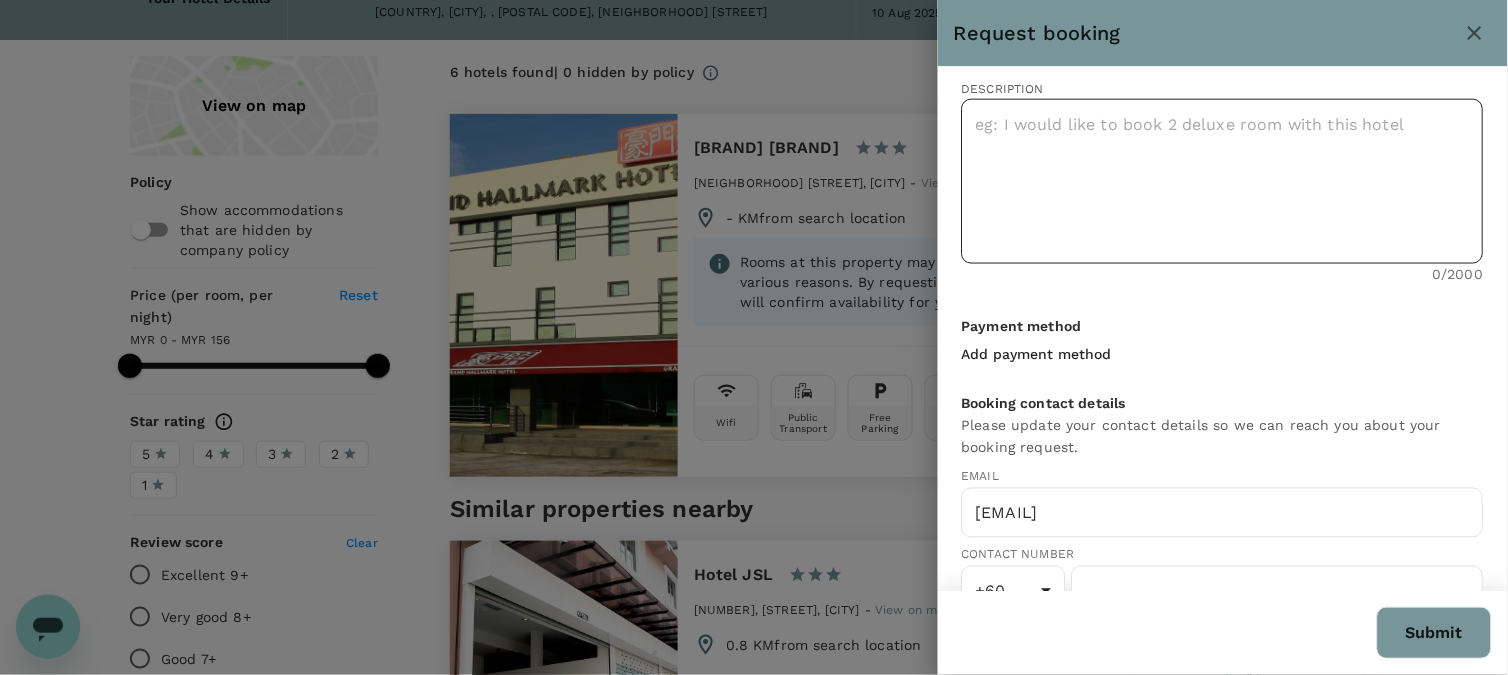 click at bounding box center [1223, 181] 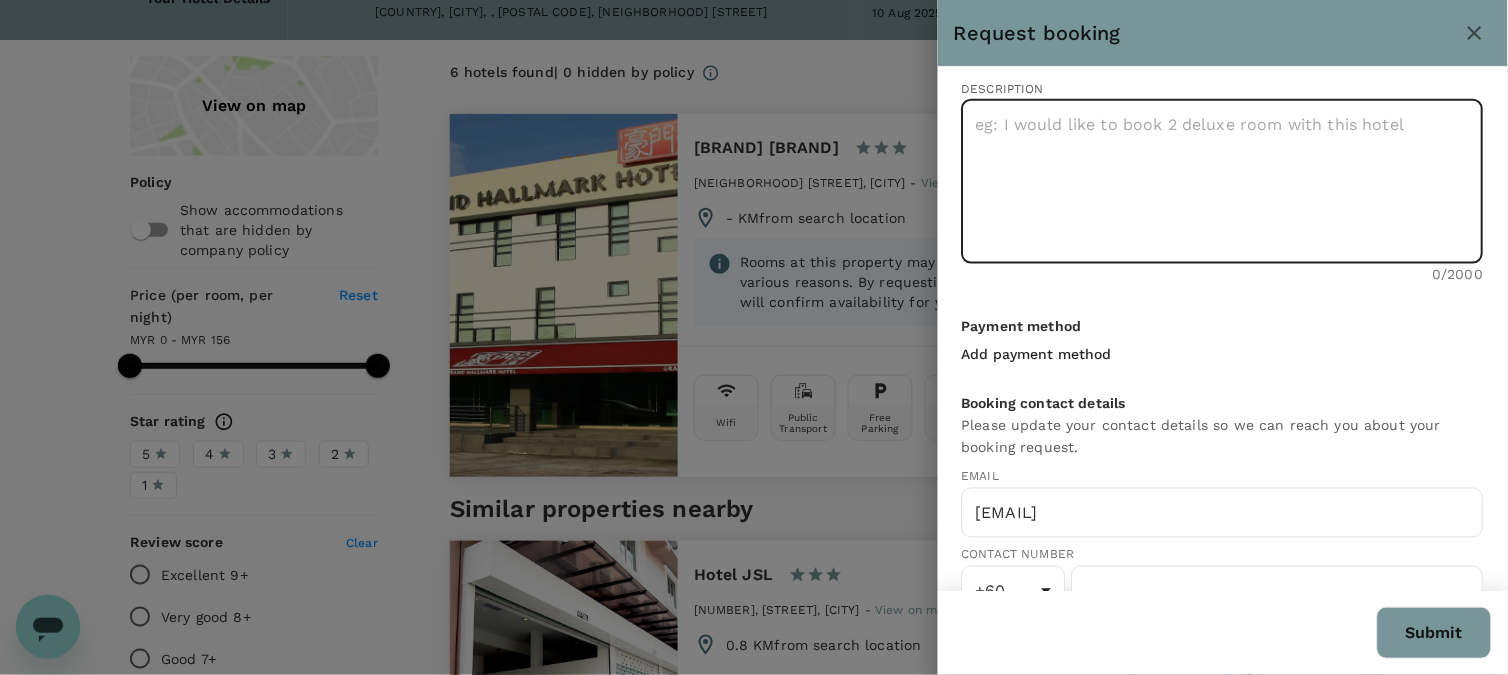 paste on "Check in; 10/8/2025 - Sunday
Check out;12/8/2025 - Tuesday
Deluxe Double; Please include breakfast" 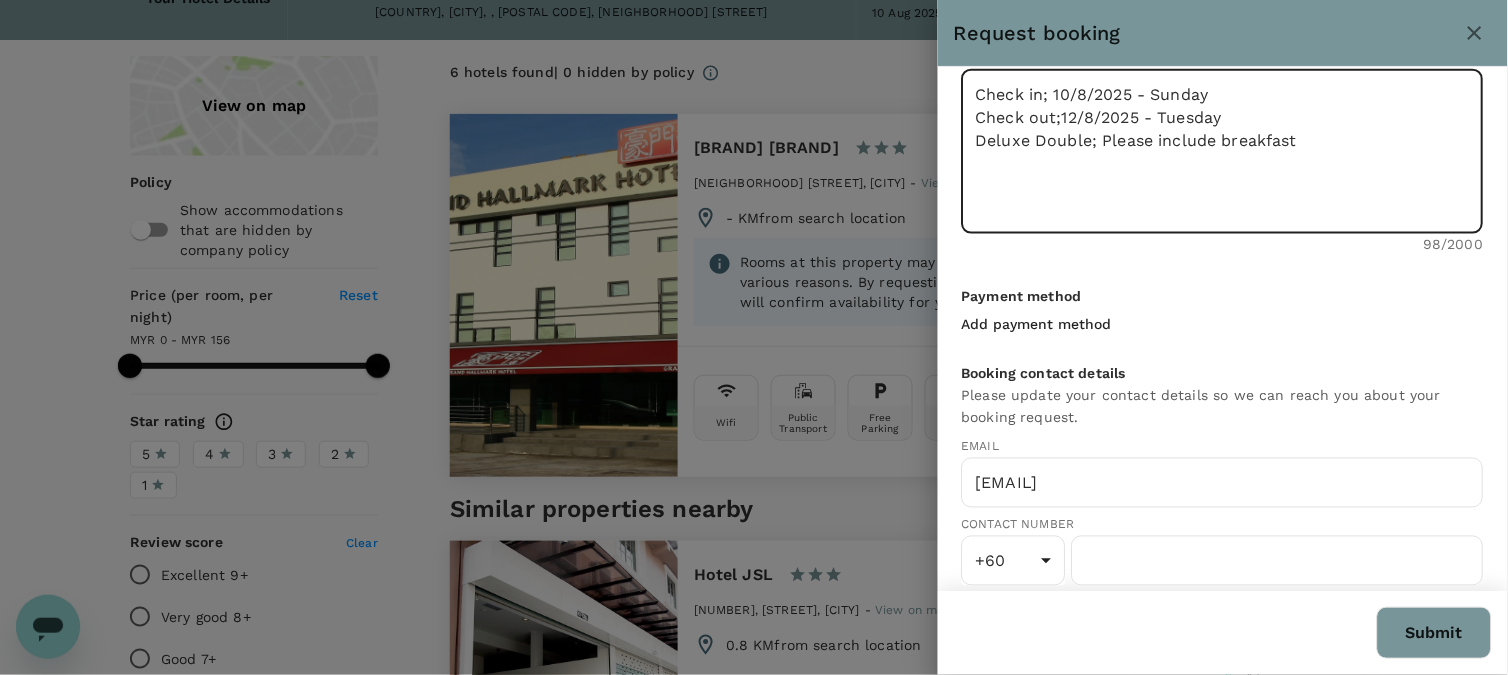 scroll, scrollTop: 598, scrollLeft: 0, axis: vertical 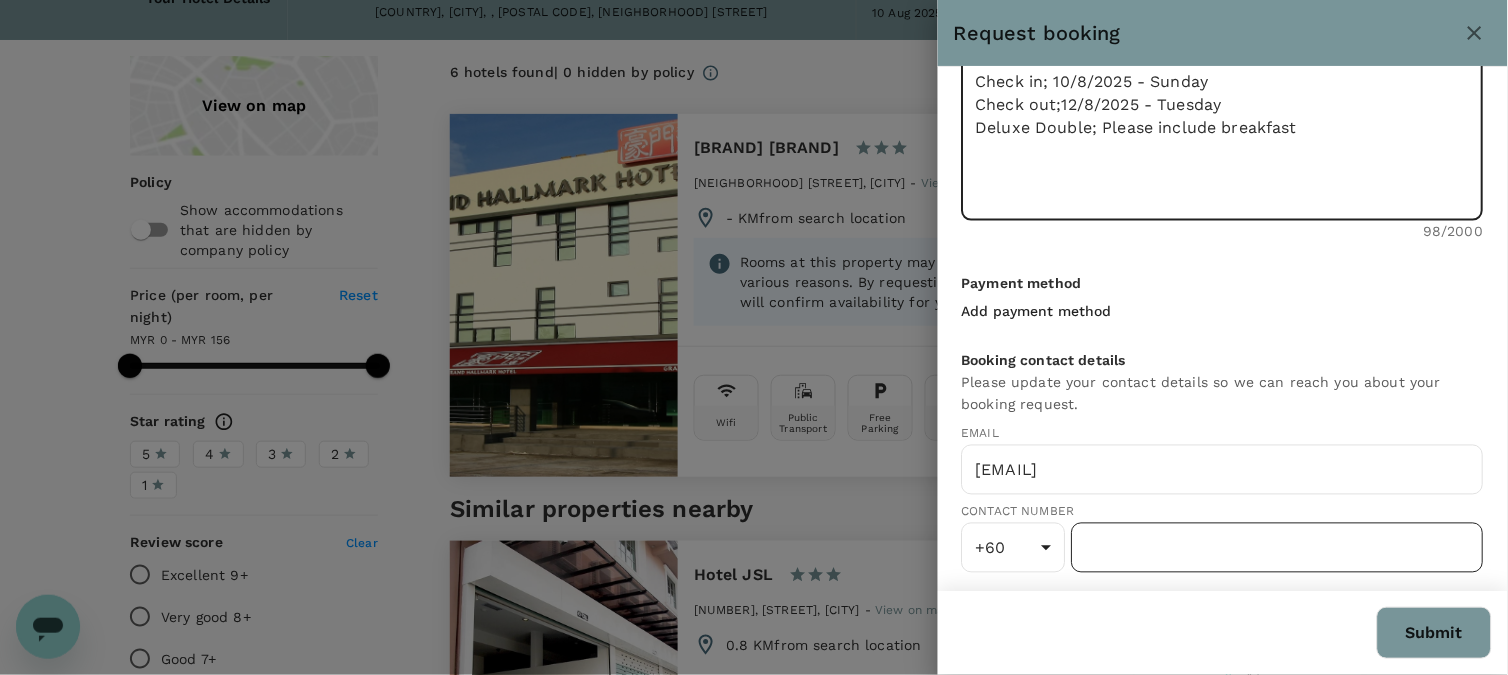 type on "Check in; 10/8/2025 - Sunday
Check out;12/8/2025 - Tuesday
Deluxe Double; Please include breakfast" 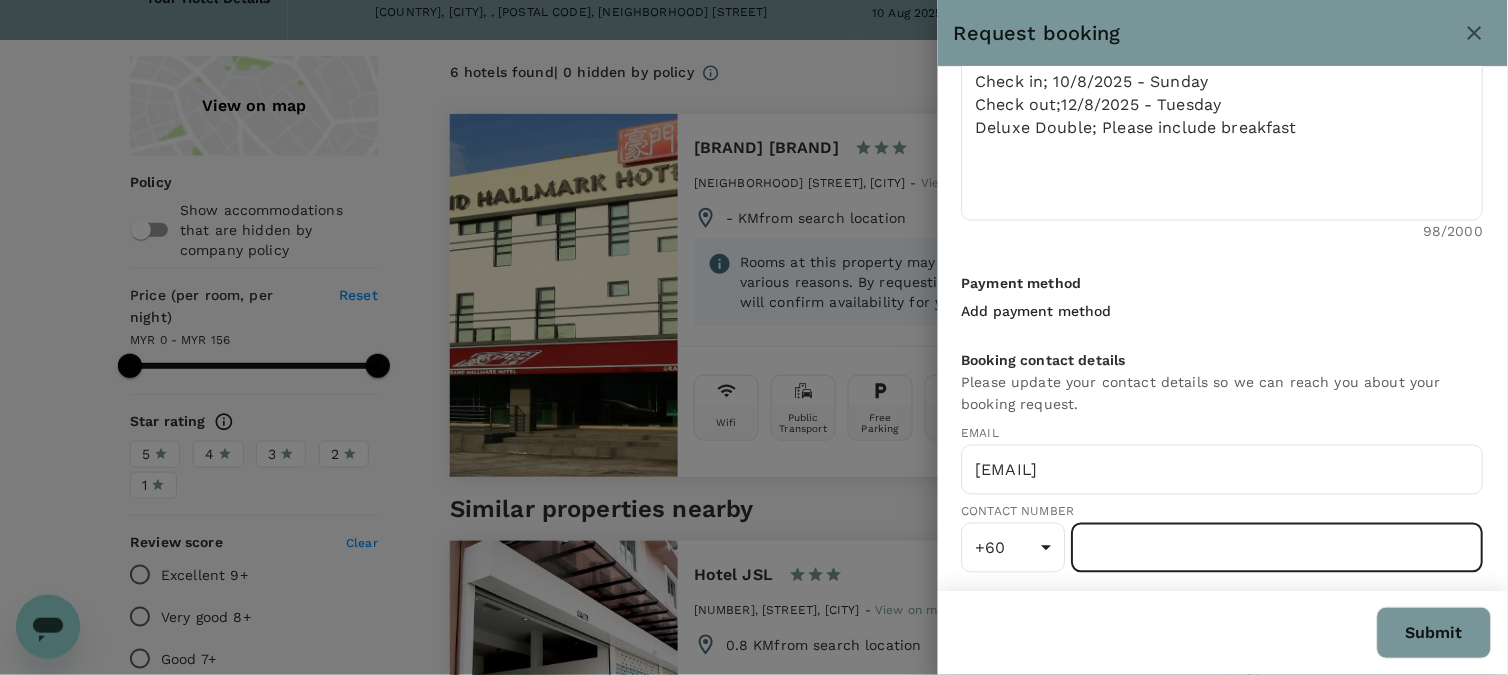 click on "[NUMBER]" at bounding box center [1278, 548] 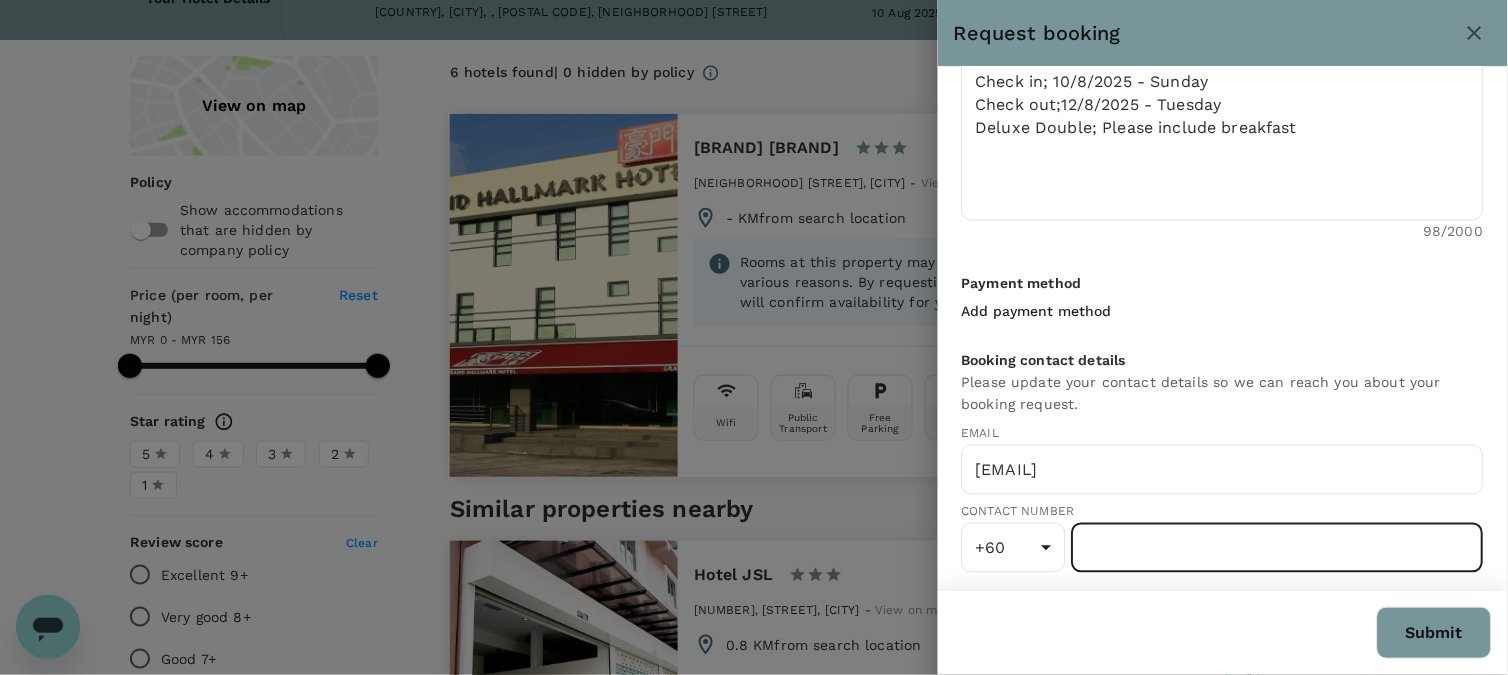 click on "[NUMBER]" at bounding box center [1278, 548] 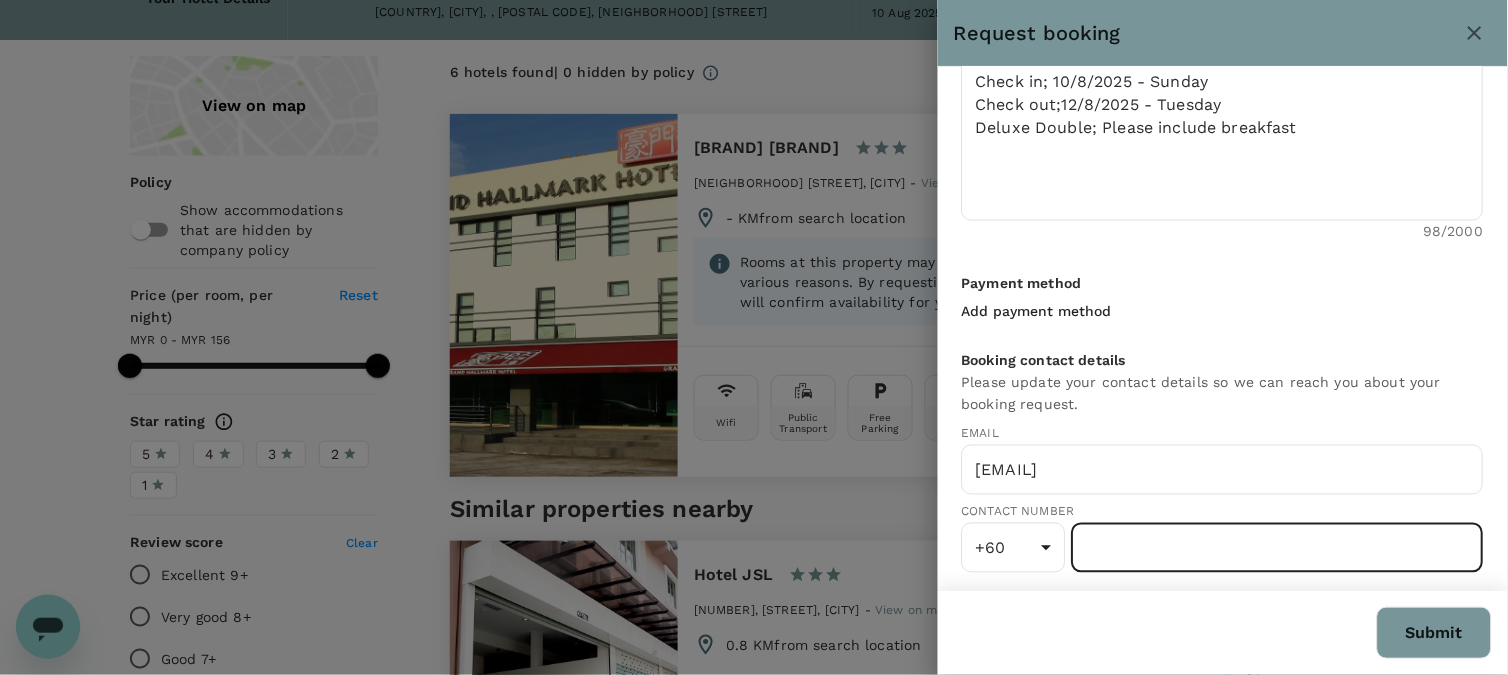 type on "[NUMBER]" 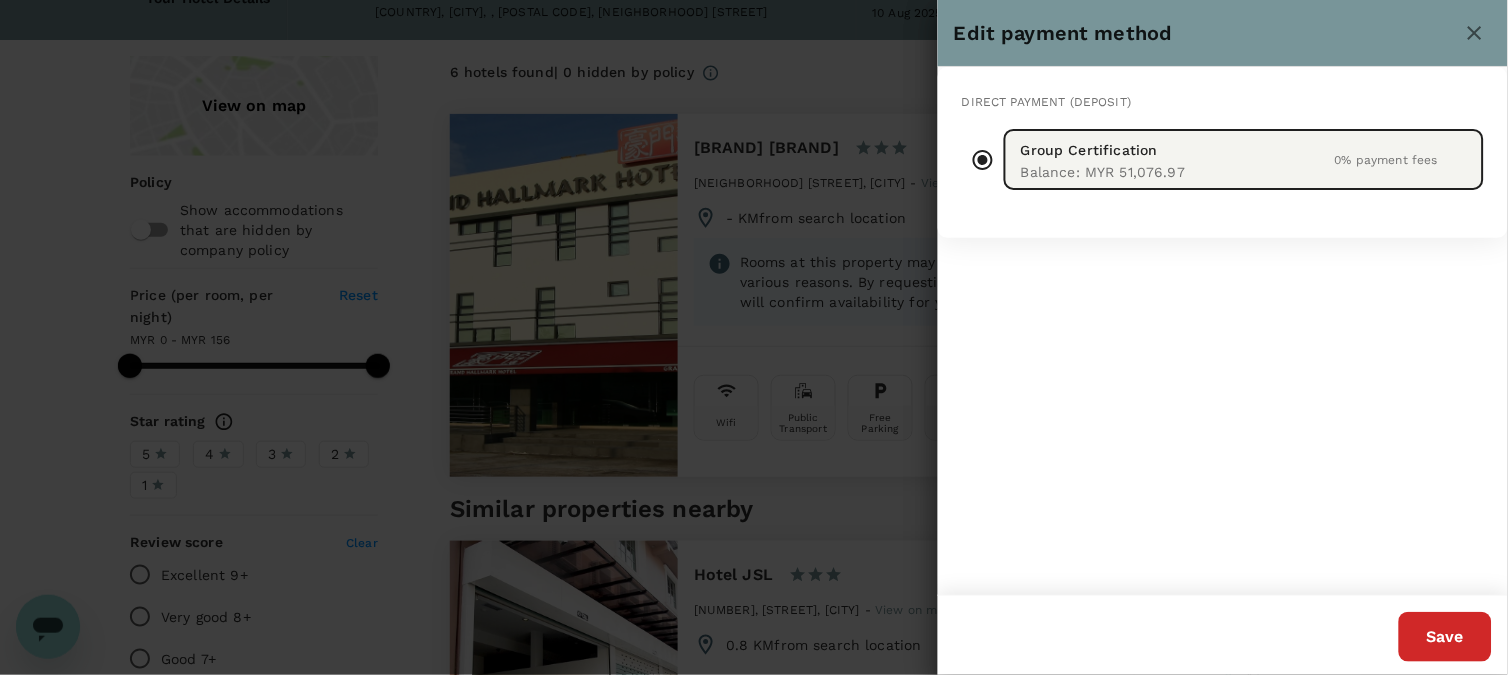 click on "Save" at bounding box center [1445, 637] 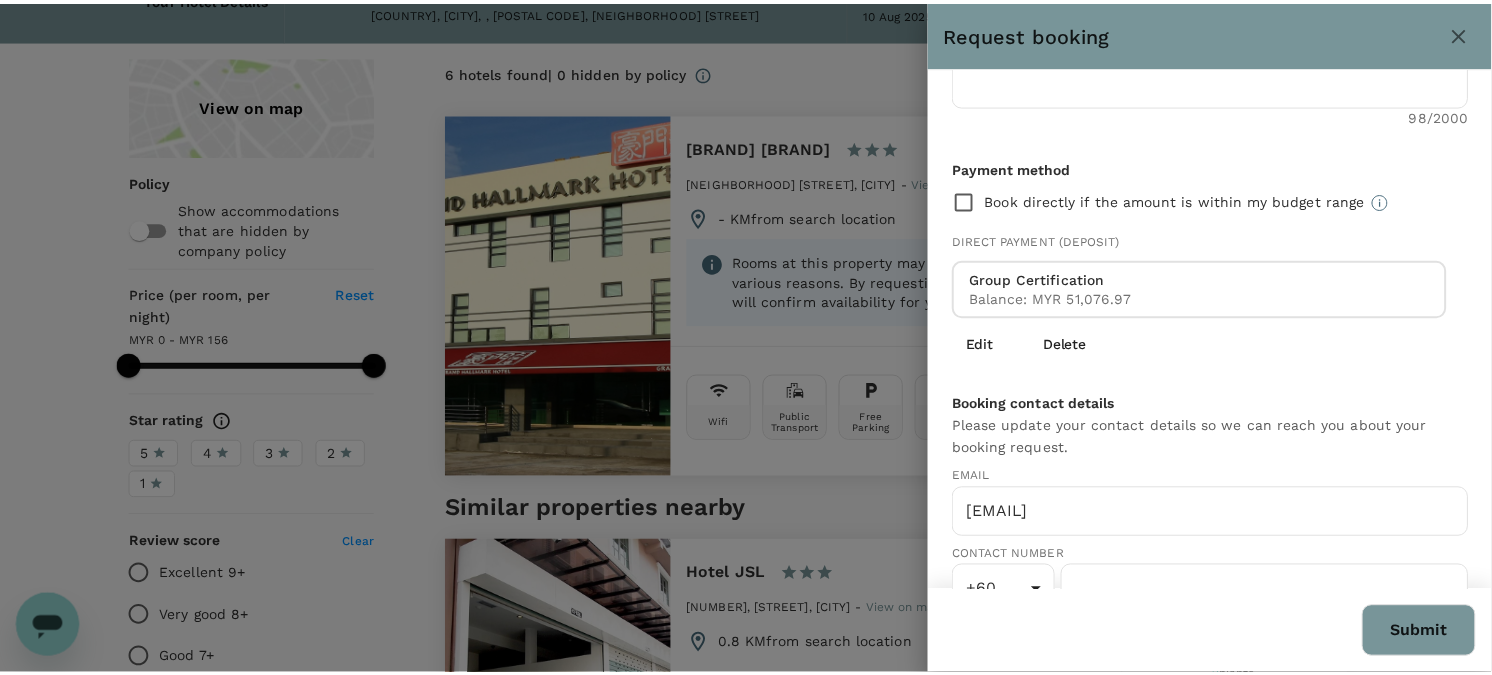 scroll, scrollTop: 753, scrollLeft: 0, axis: vertical 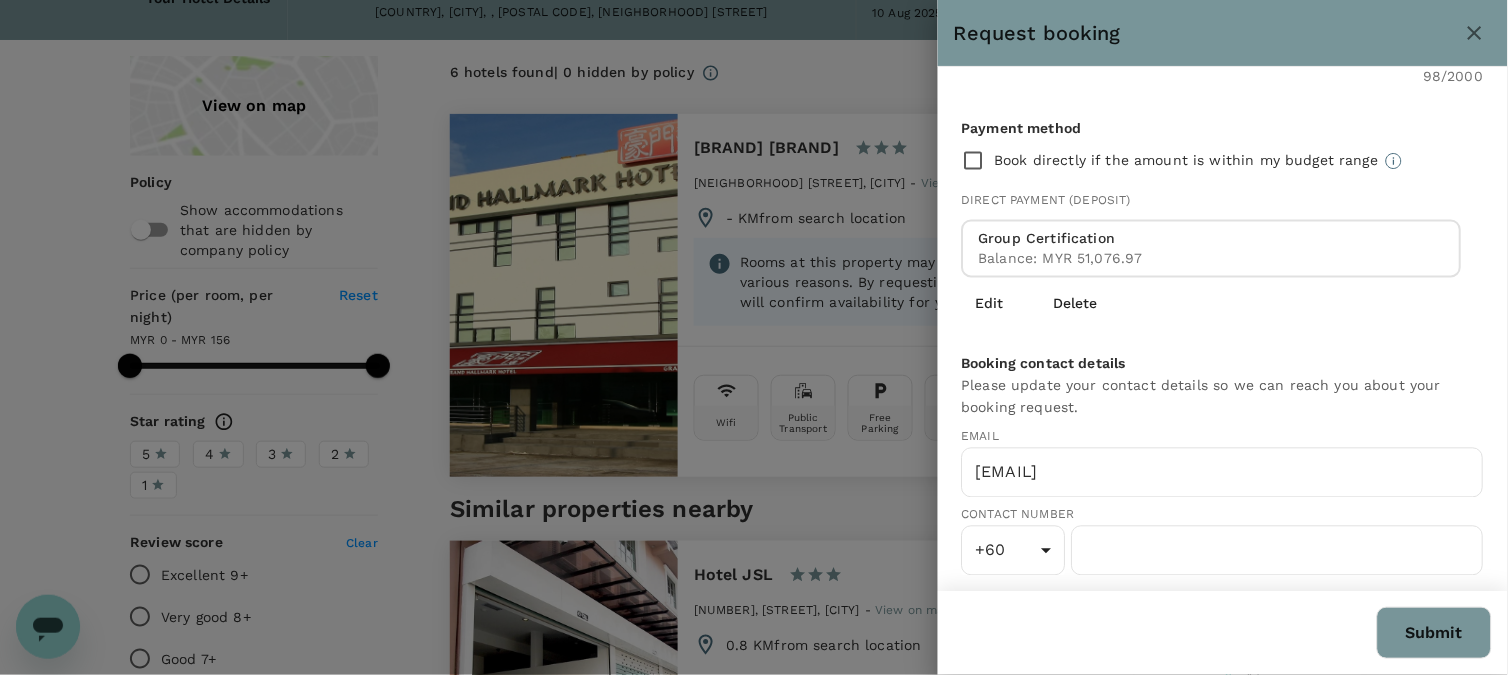 click on "Submit" at bounding box center (1434, 633) 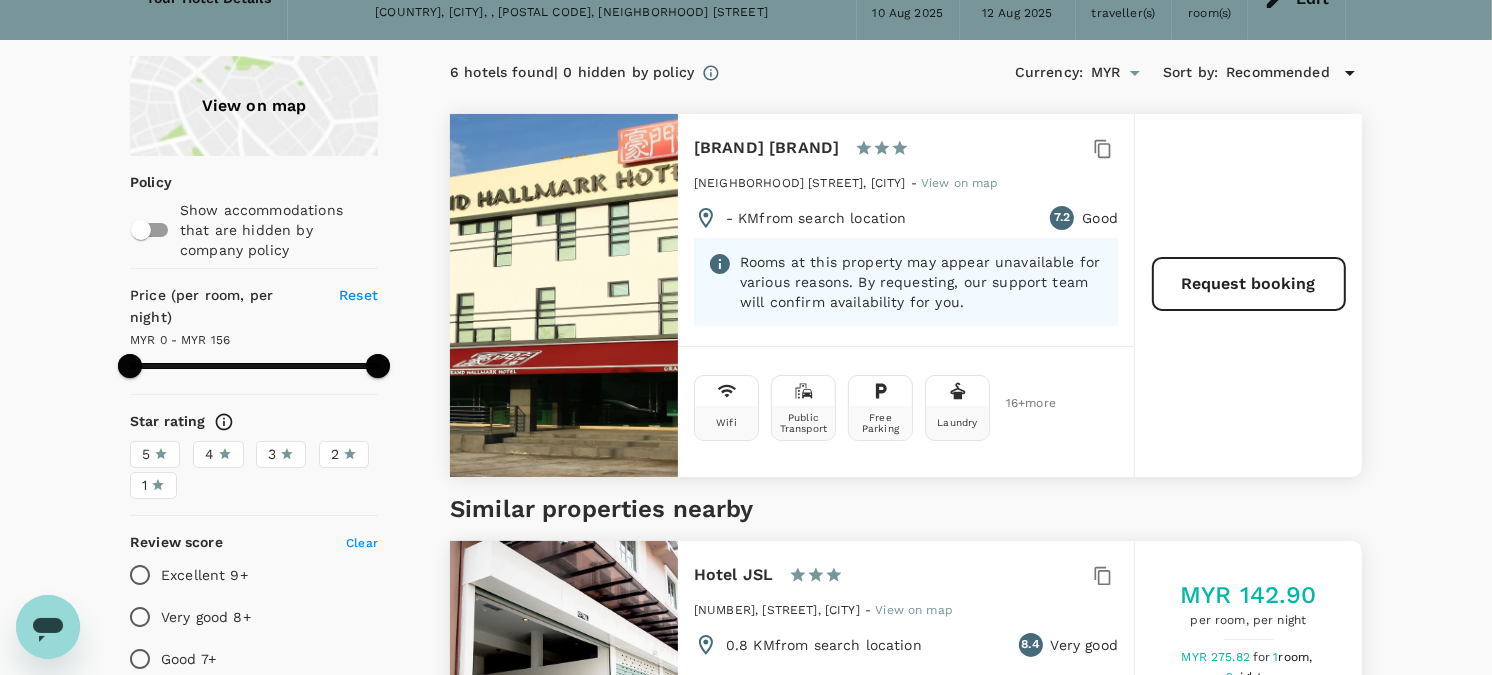 type on "156" 